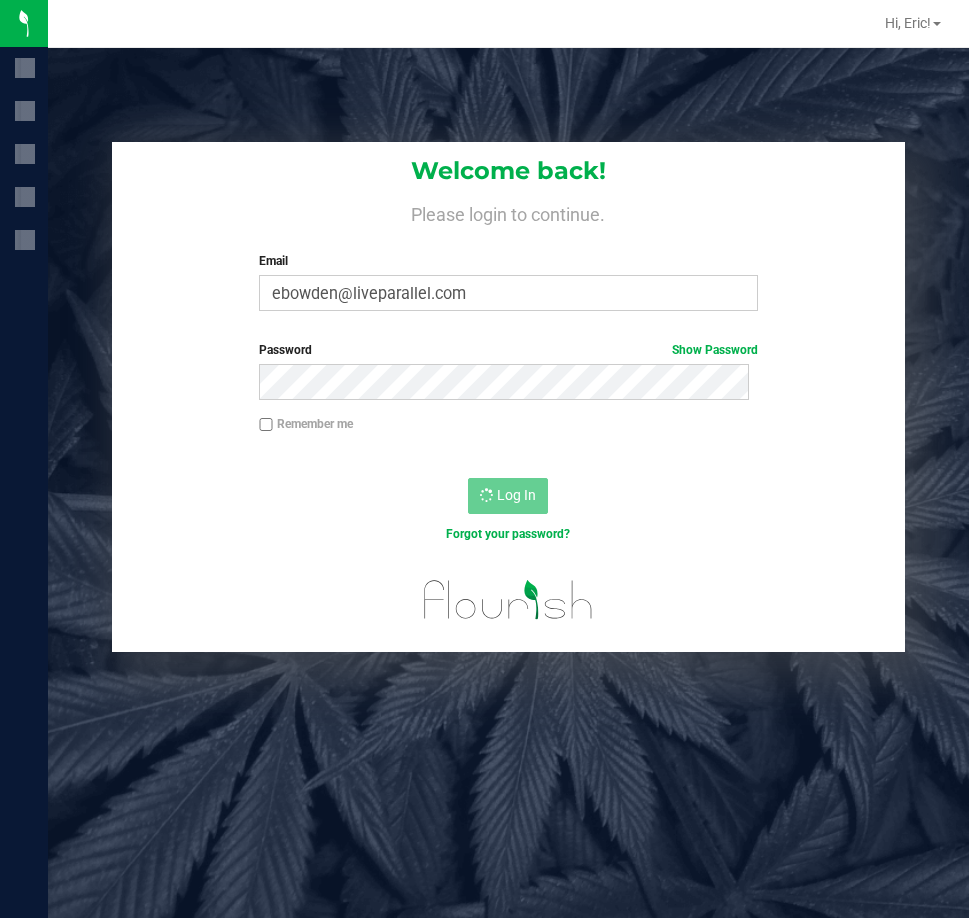 scroll, scrollTop: 0, scrollLeft: 0, axis: both 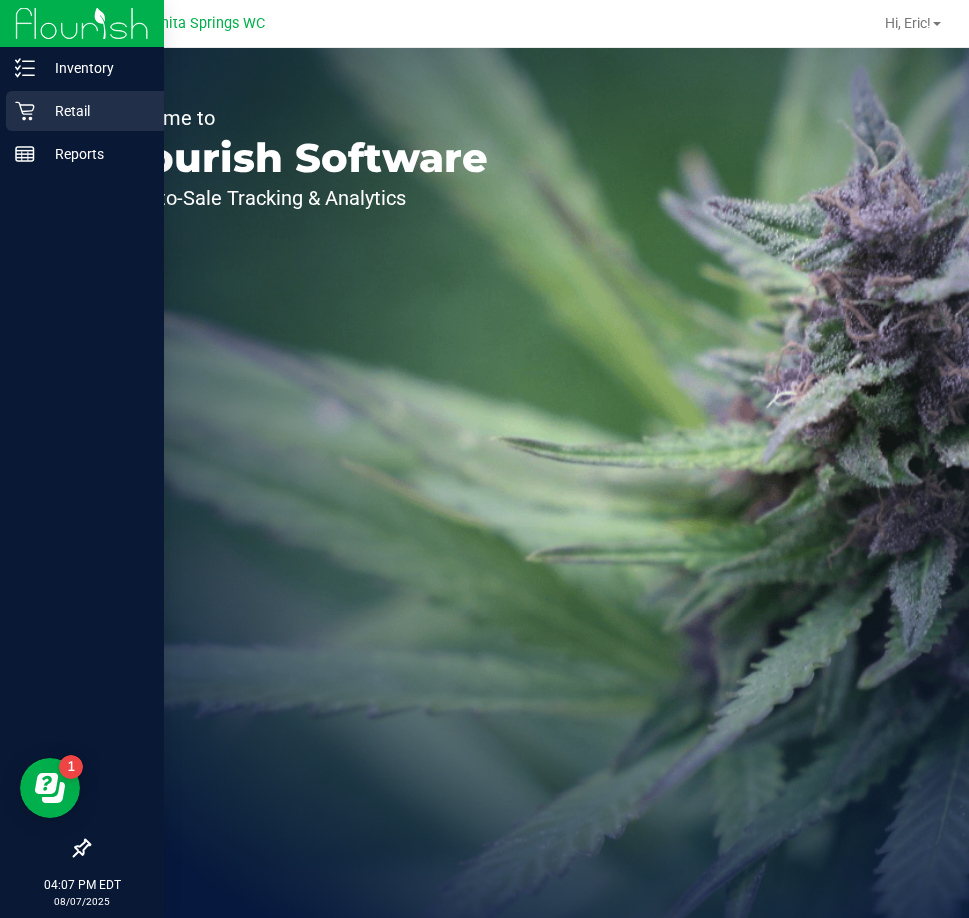 click on "Retail" at bounding box center (95, 111) 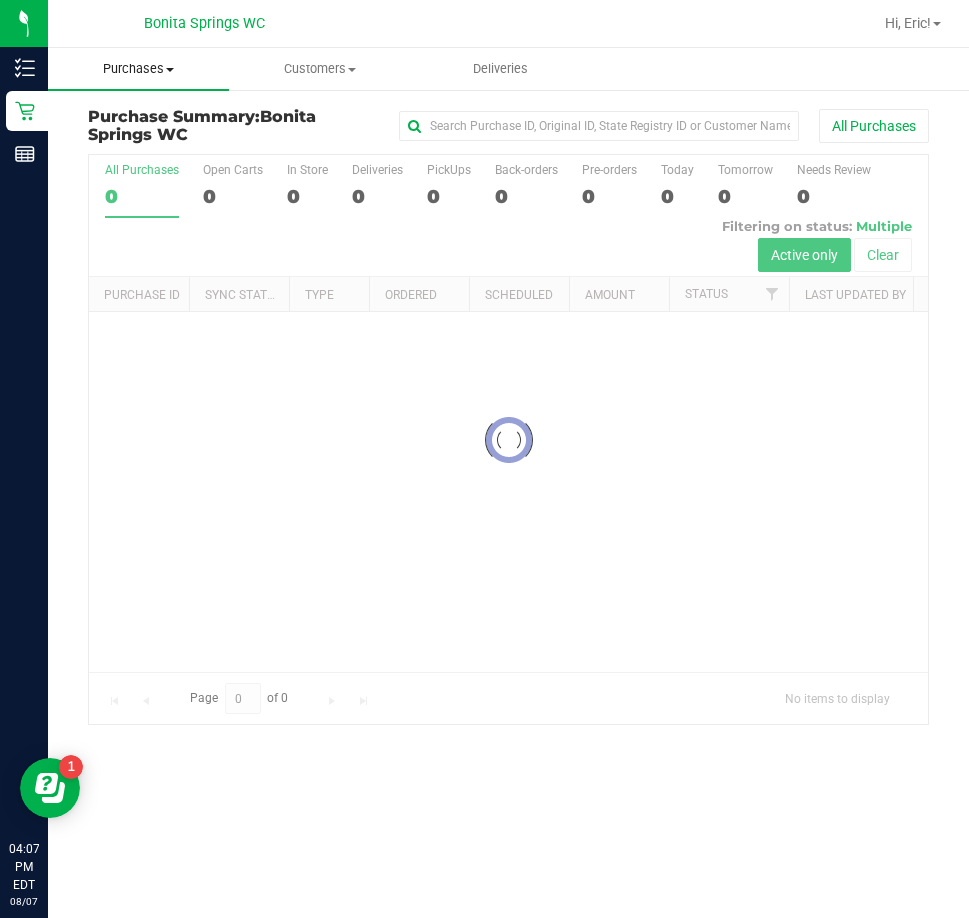 click on "Purchases" at bounding box center [138, 69] 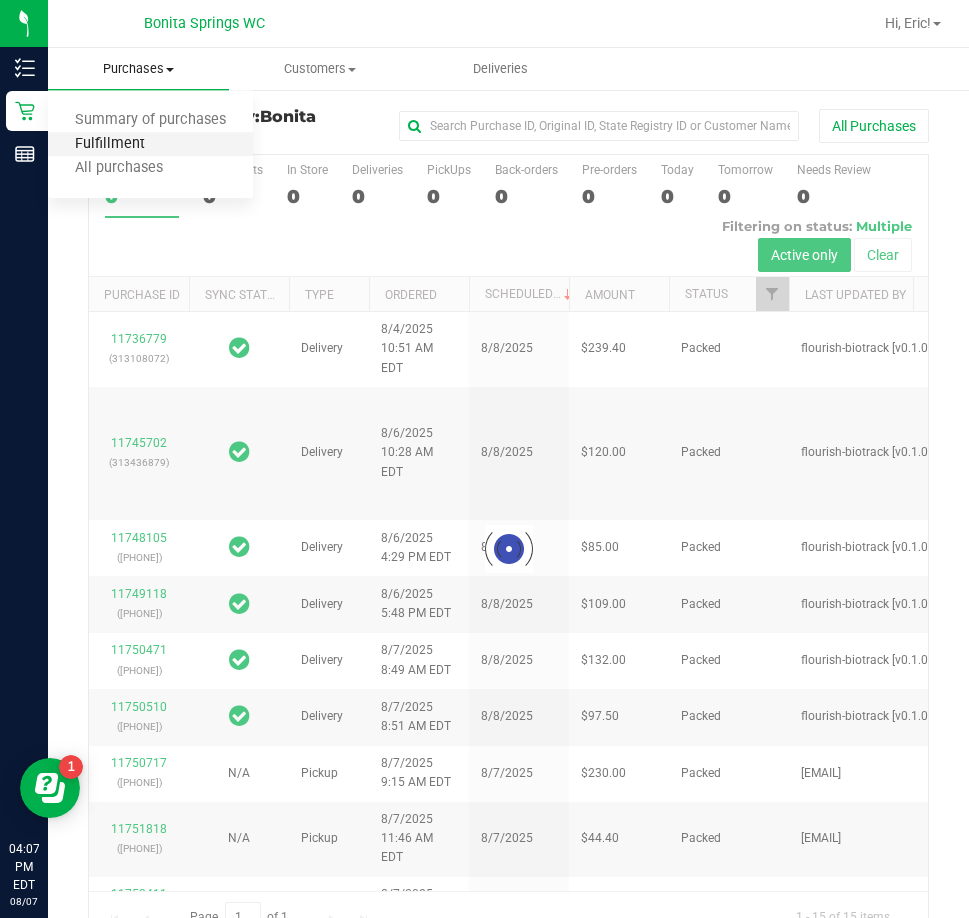 click on "Fulfillment" at bounding box center (110, 144) 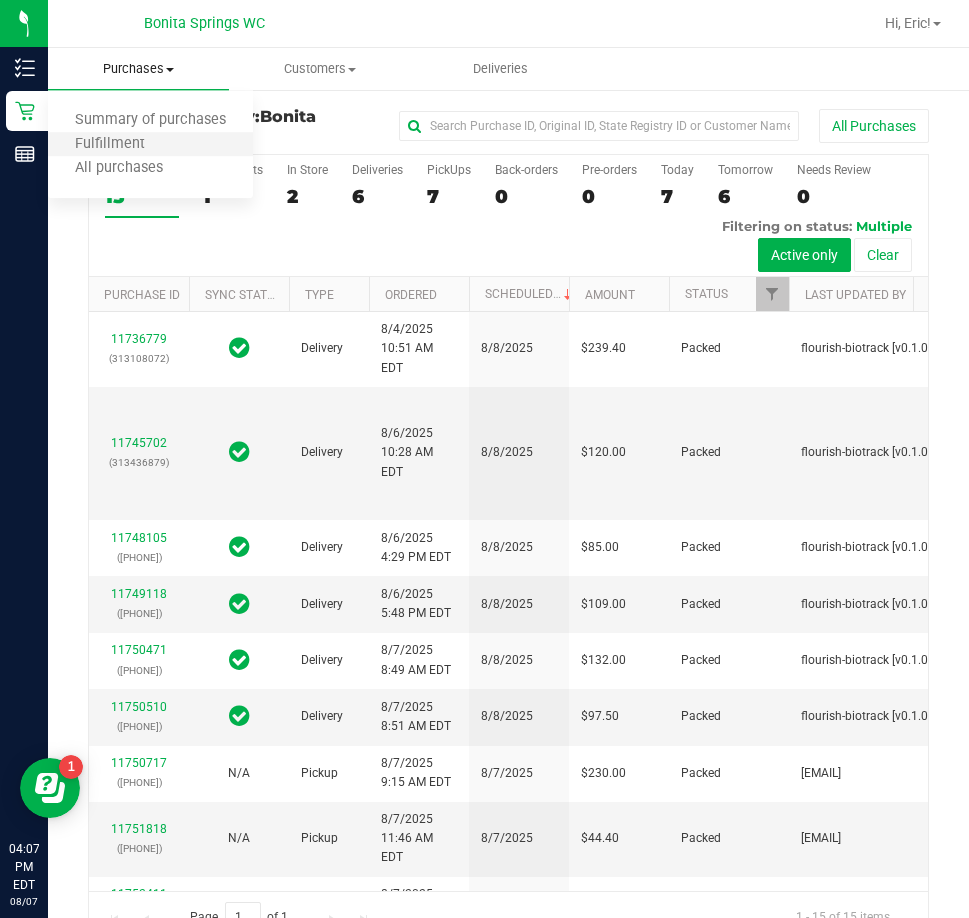 click on "Fulfillment" at bounding box center [150, 145] 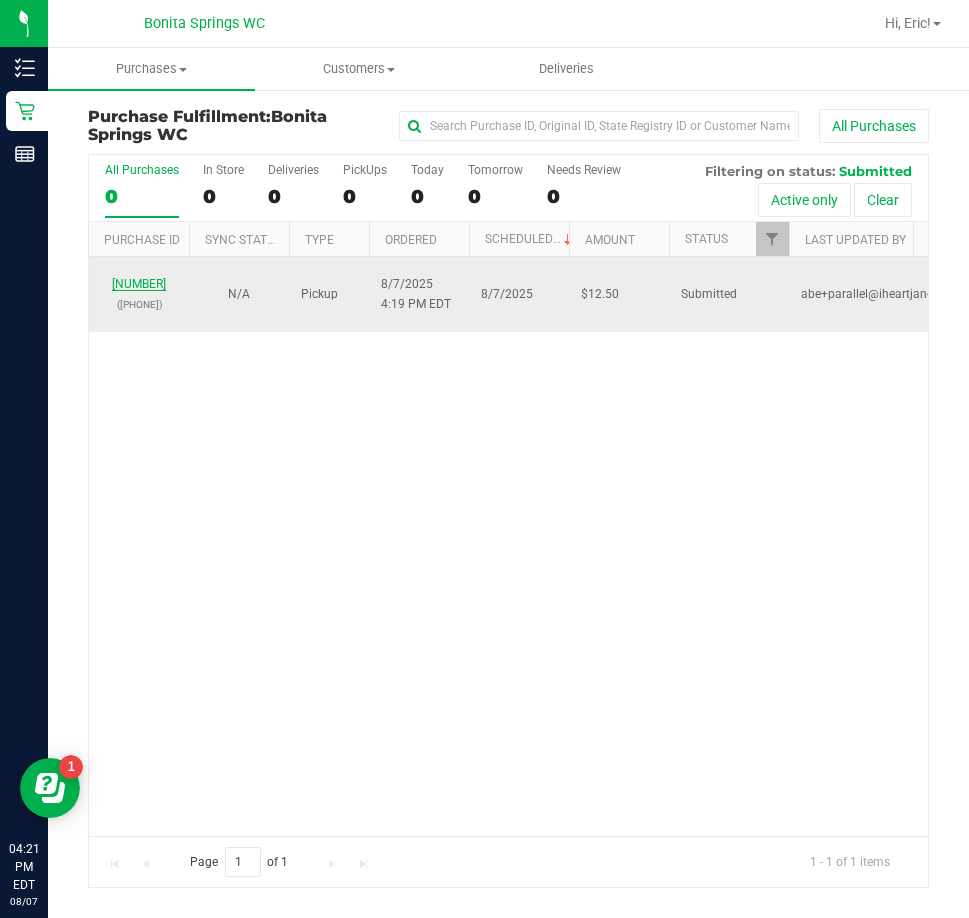click on "11753886" at bounding box center [139, 284] 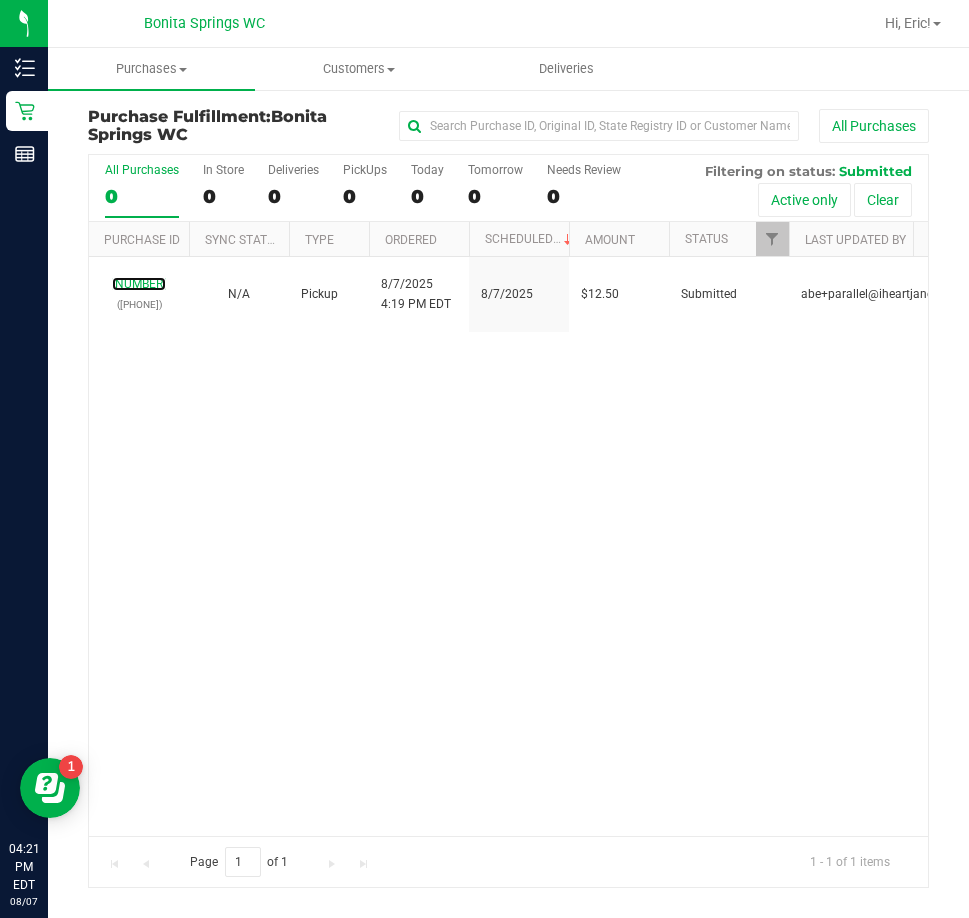 click on "11753886" at bounding box center (139, 284) 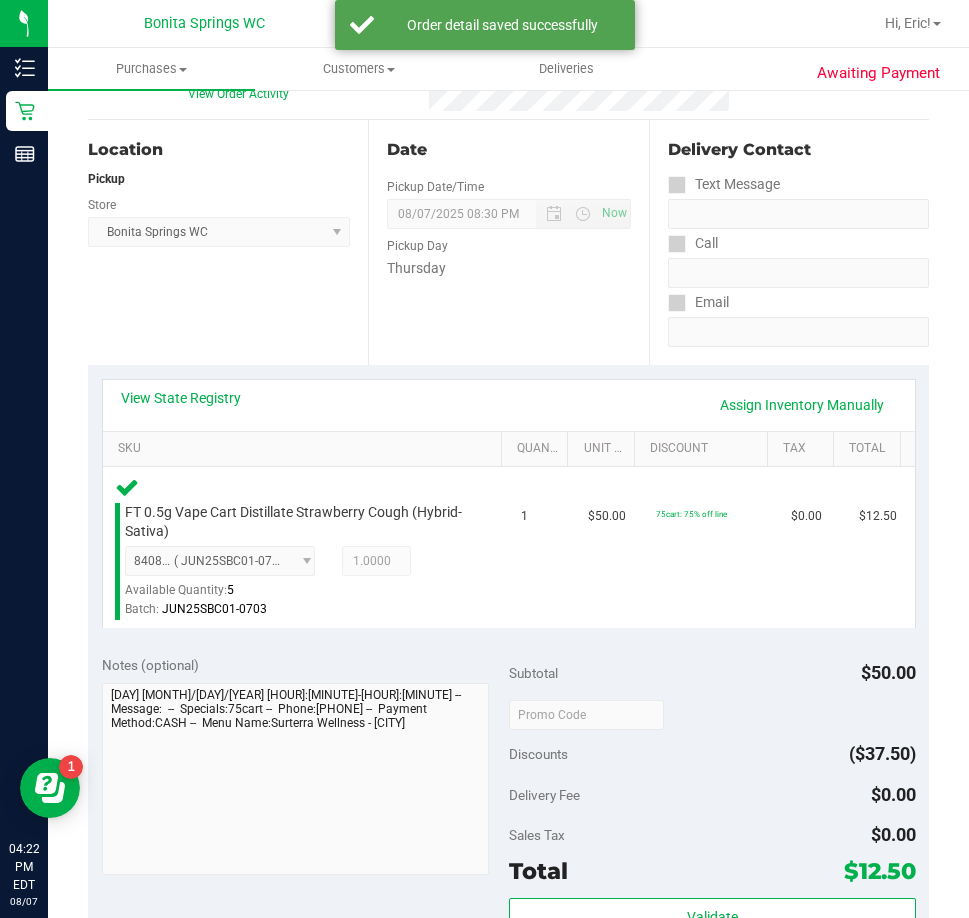 scroll, scrollTop: 500, scrollLeft: 0, axis: vertical 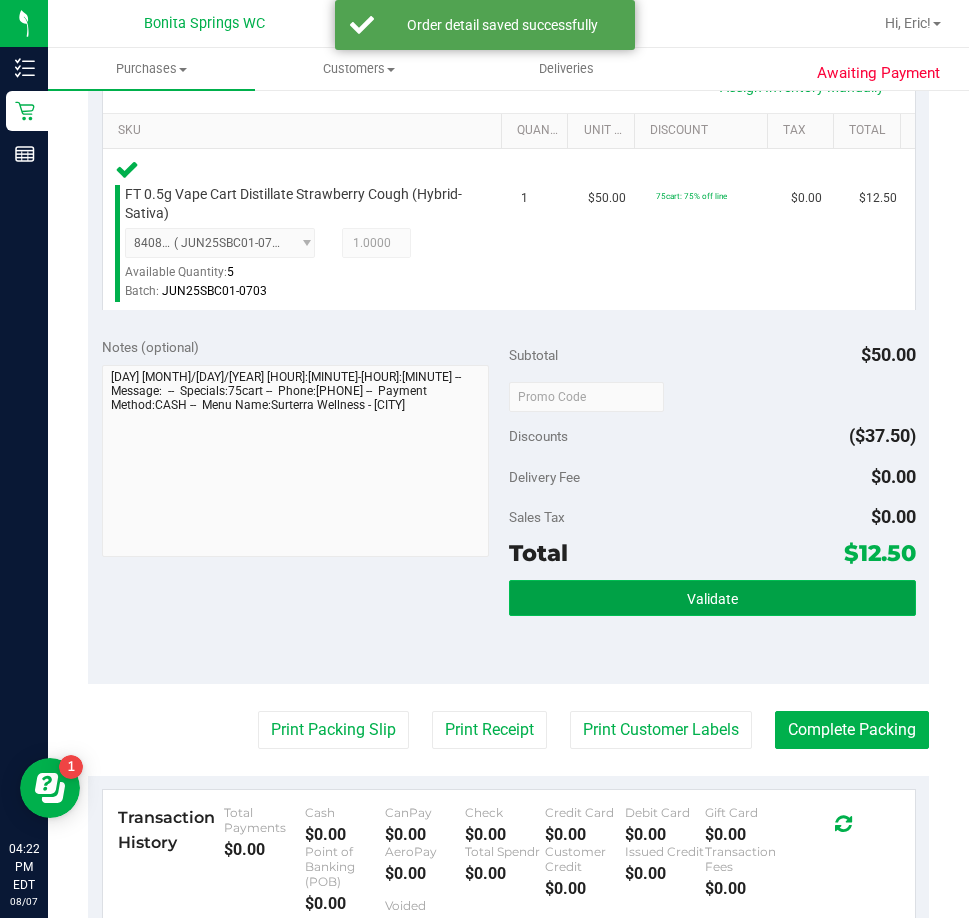 click on "Validate" at bounding box center (712, 598) 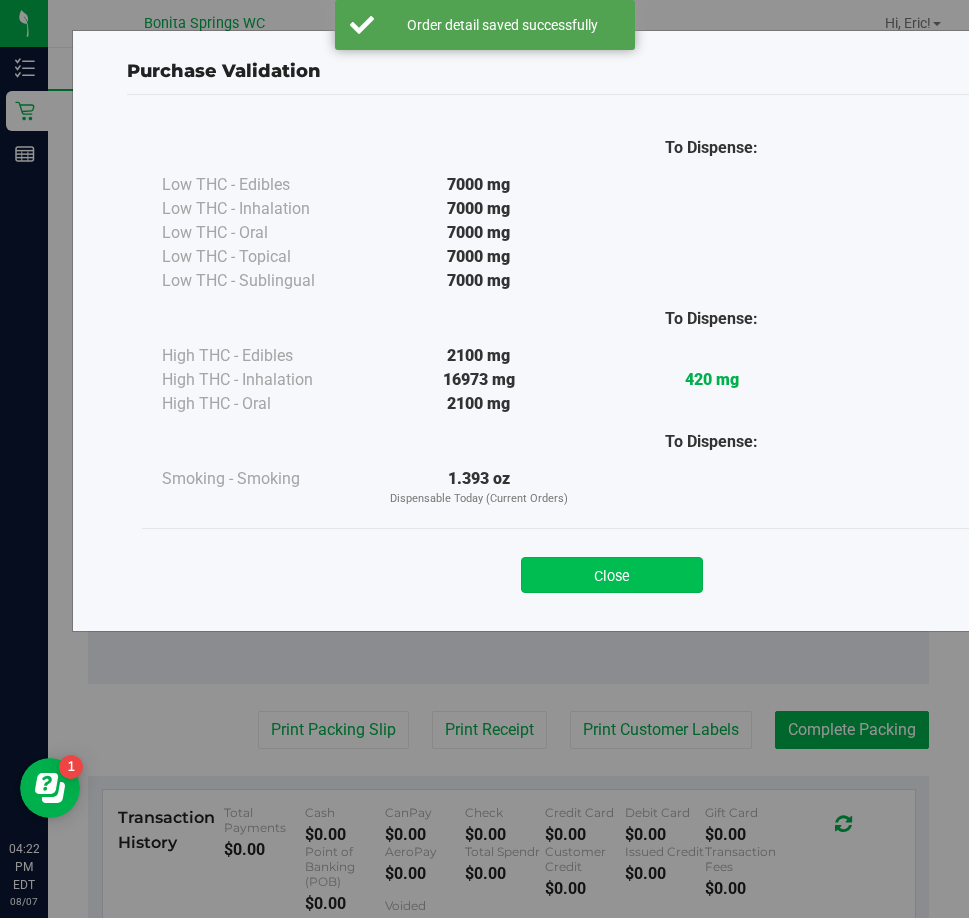 click on "Close" at bounding box center (612, 575) 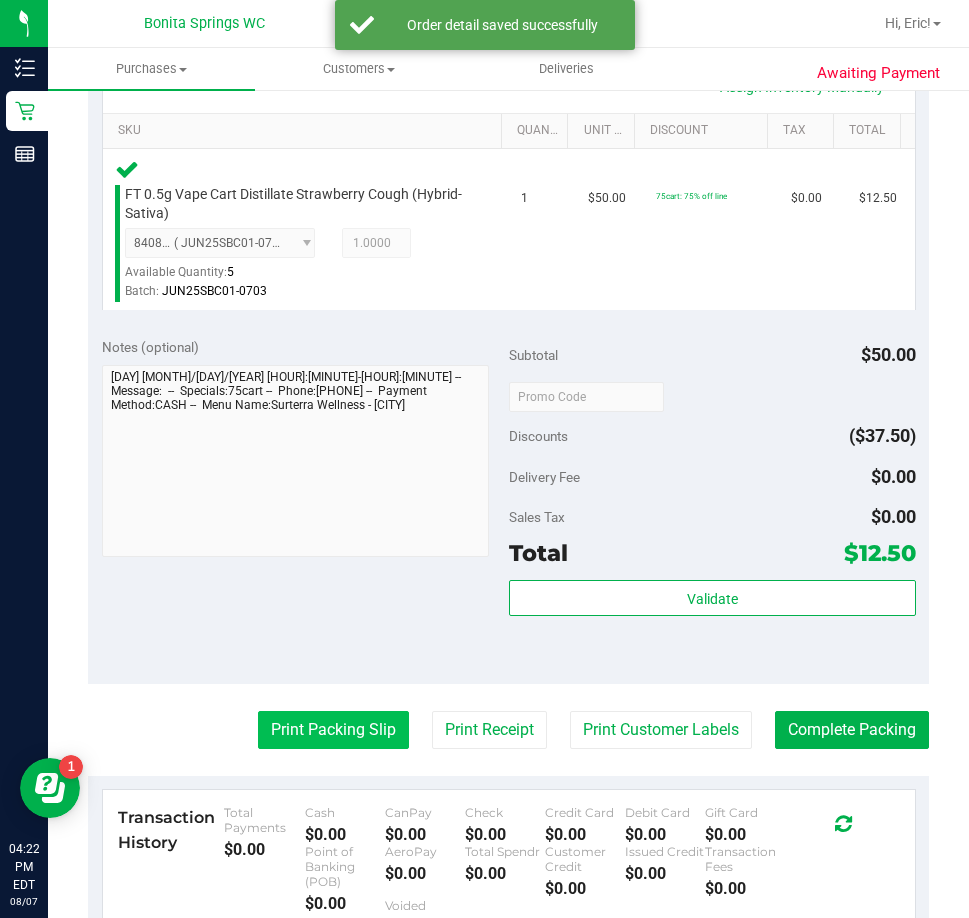 click on "Print Packing Slip" at bounding box center [333, 730] 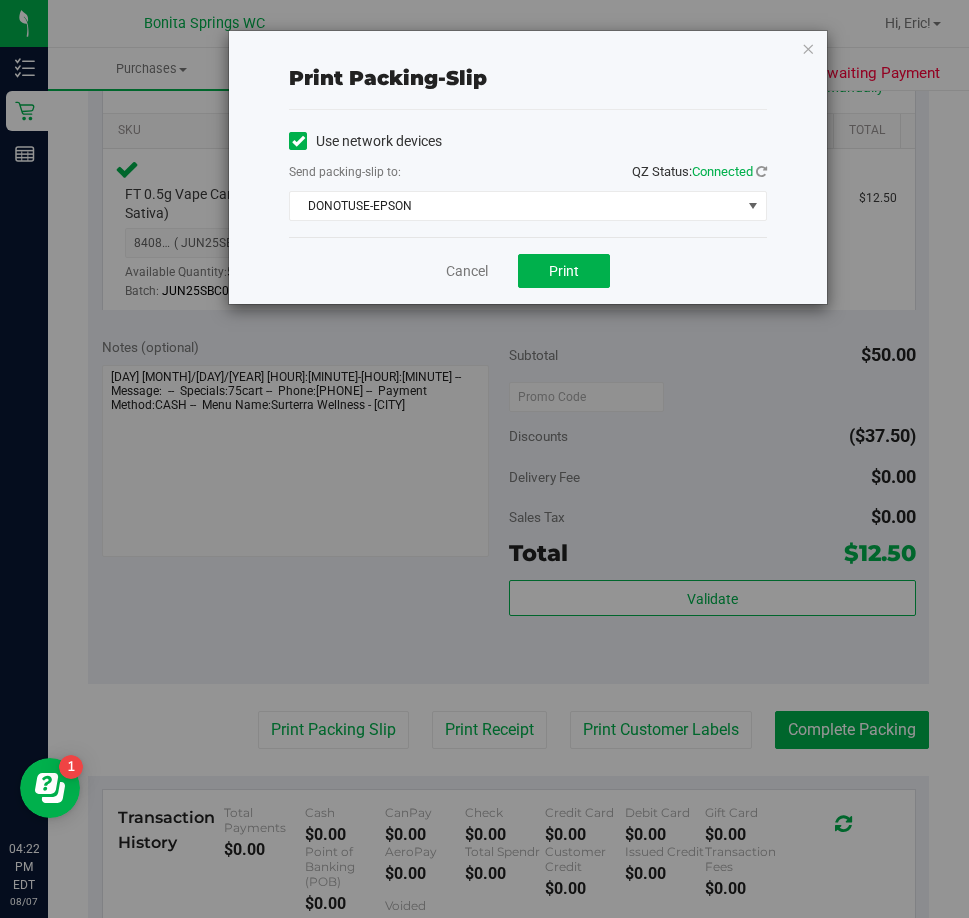 click on "Use network devices
Send packing-slip to:
QZ Status:   Connected
DONOTUSE-EPSON Choose printer DONOTUSE-EPSON EPSON EPSON-AUGUST-ALSINA EPSON-CHECKIN-1 EPSON-CHECKIN-2 EPSON-CONSULT EPSON-FILLPACK-1 EPSON-FILLPACK-2 EPSON-PANTRY EPSON-POS-2 EPSON-POS-3 EPSON-POS-4" at bounding box center [528, 173] 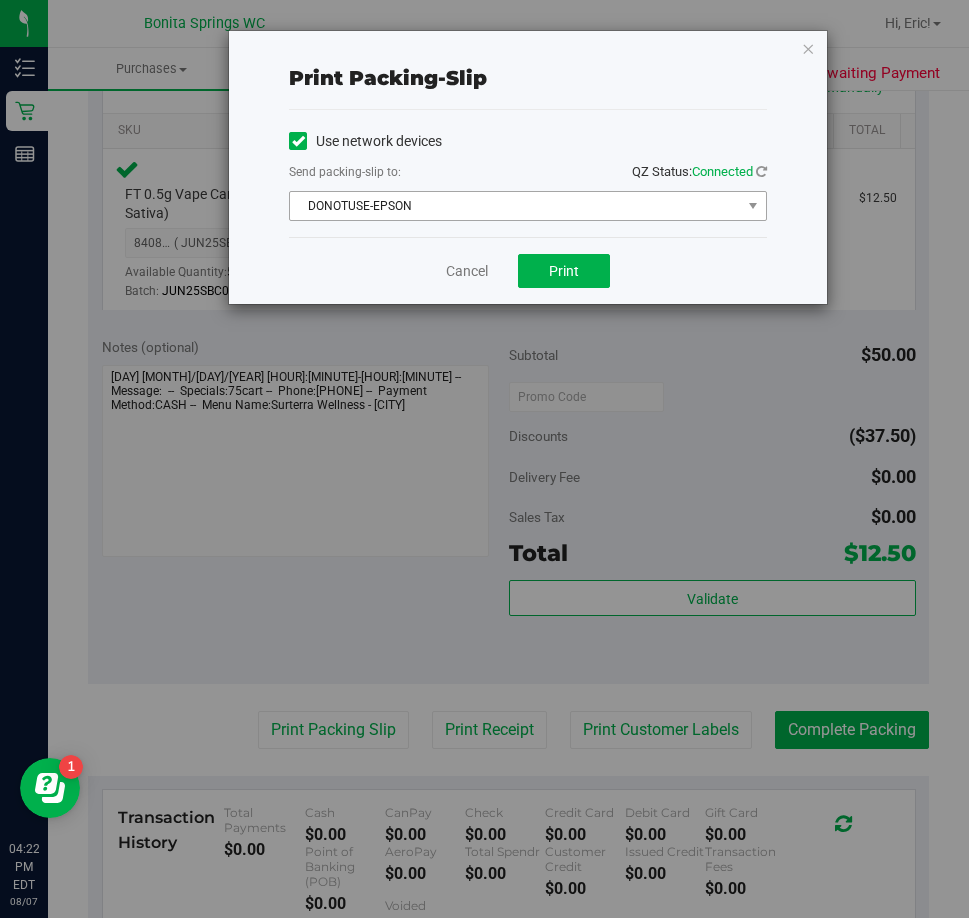 click on "DONOTUSE-EPSON" at bounding box center [515, 206] 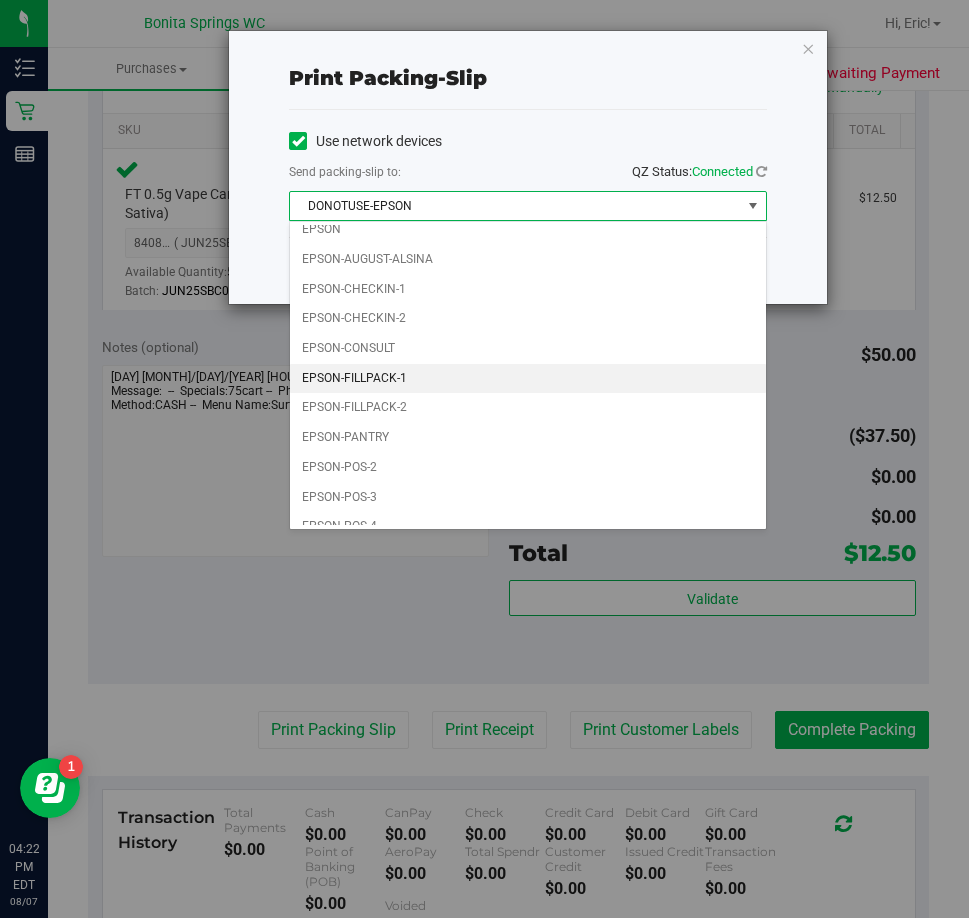 scroll, scrollTop: 57, scrollLeft: 0, axis: vertical 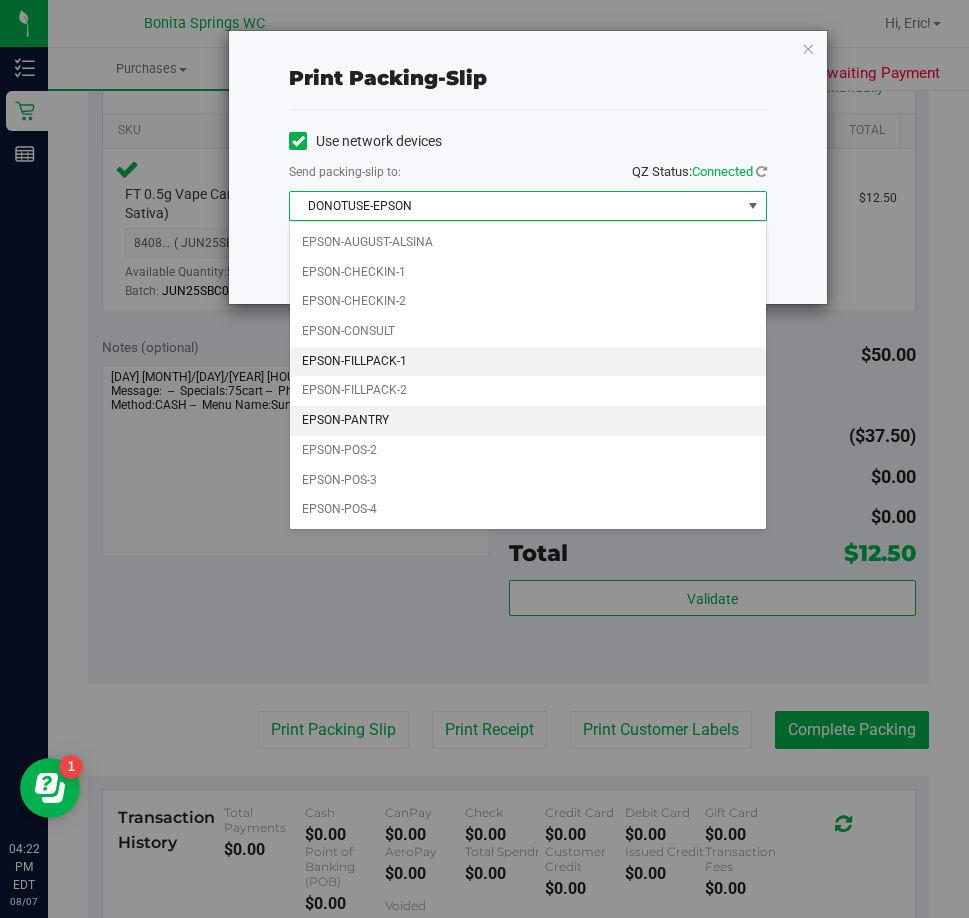 click on "EPSON-PANTRY" at bounding box center (528, 421) 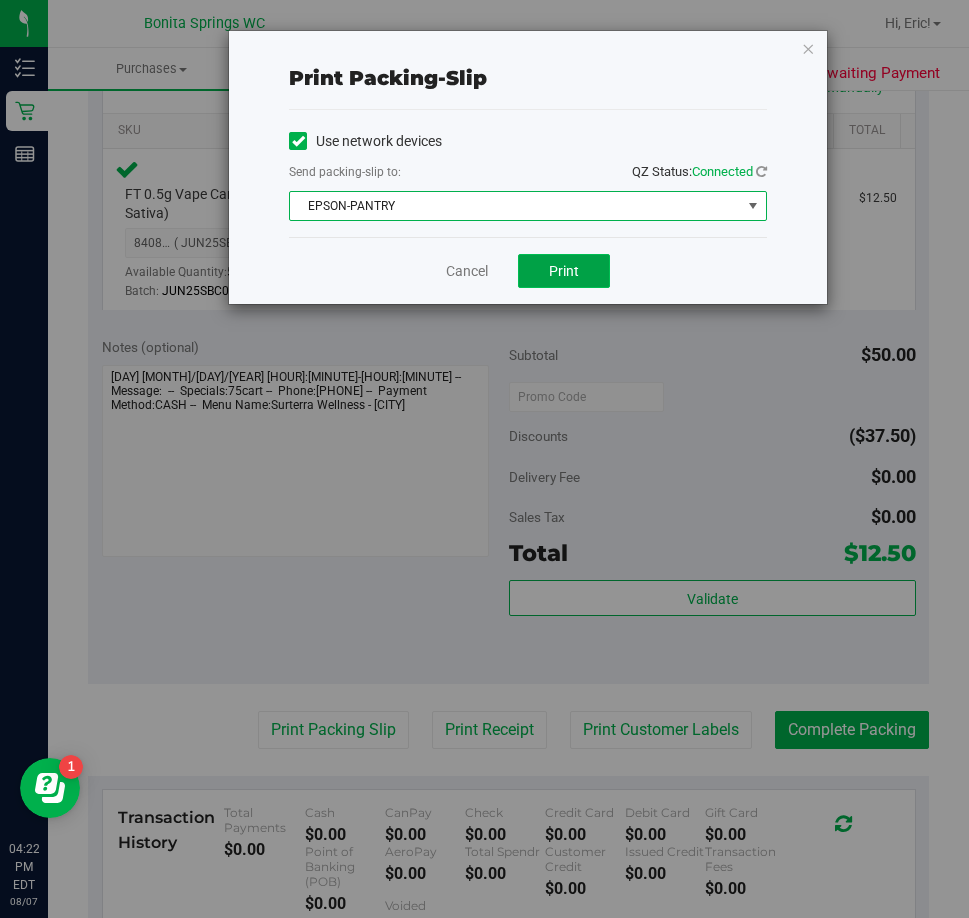 click on "Print" at bounding box center [564, 271] 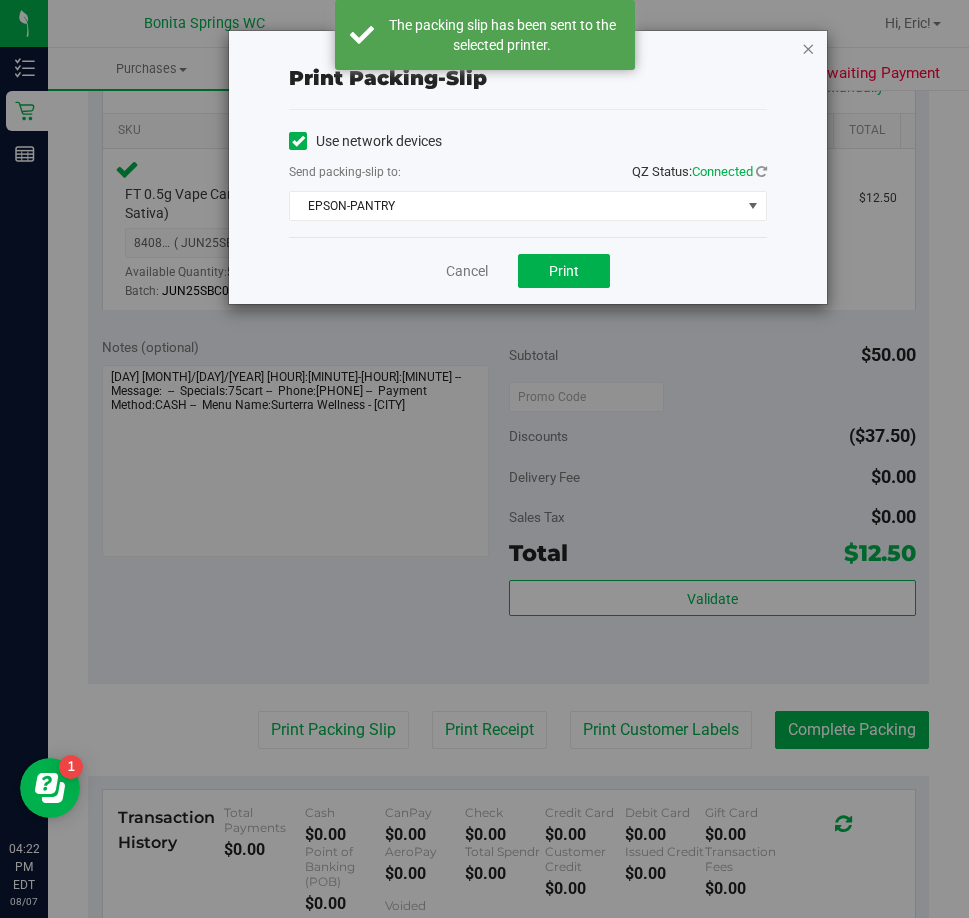 click at bounding box center (808, 48) 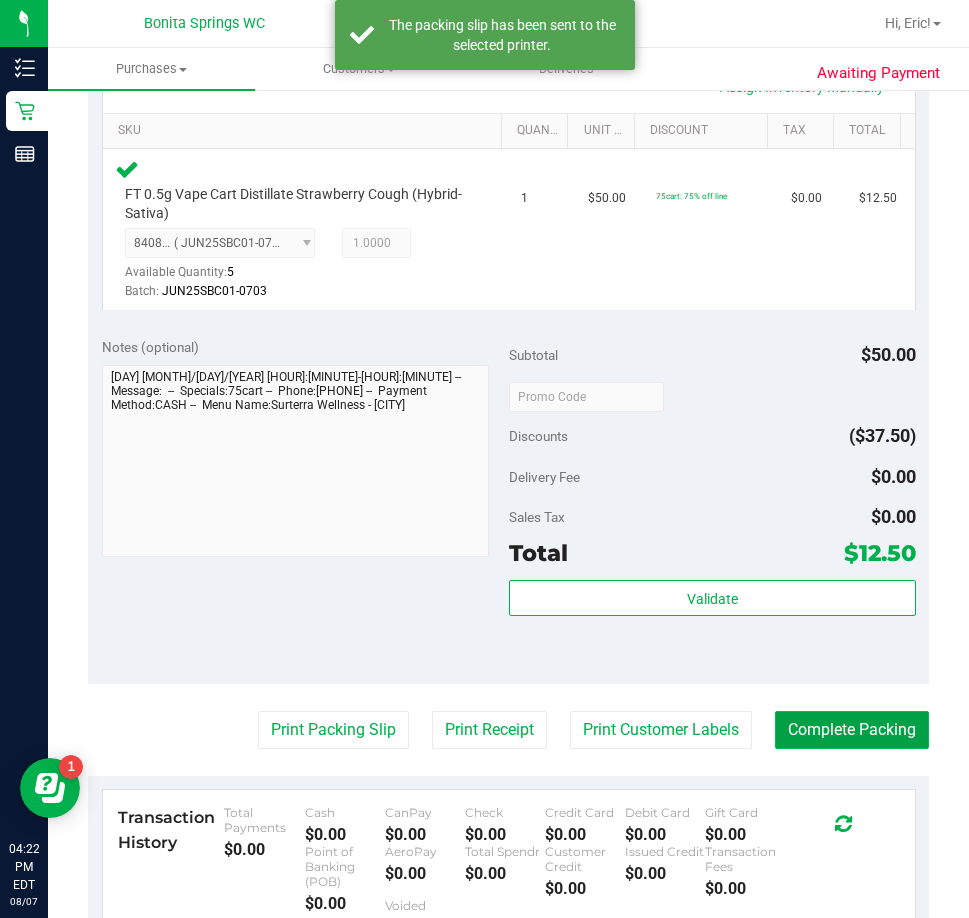 click on "Complete Packing" at bounding box center (852, 730) 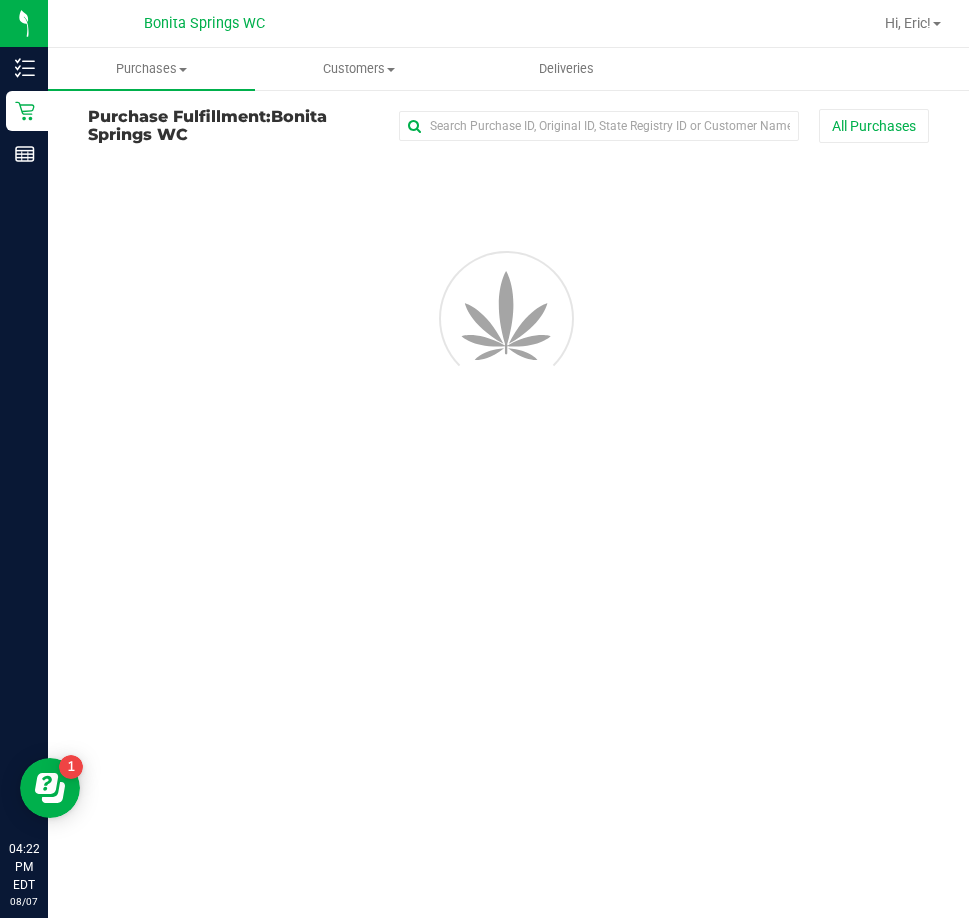 scroll, scrollTop: 0, scrollLeft: 0, axis: both 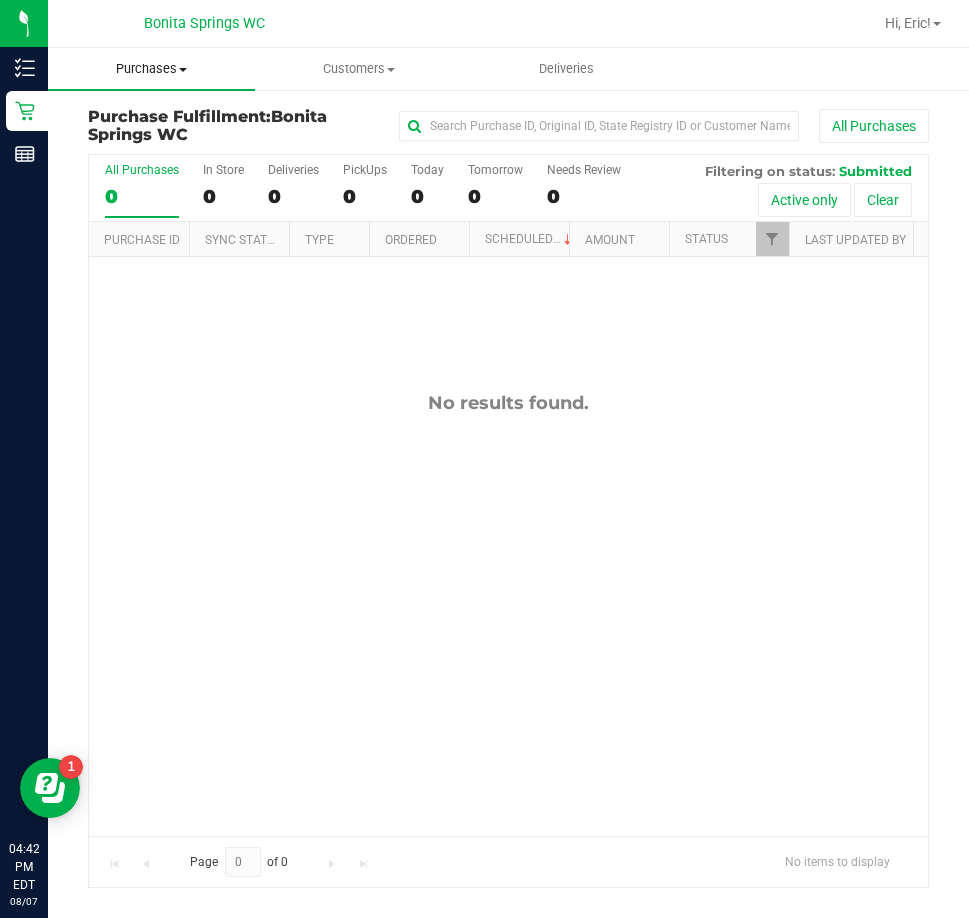 click on "Purchases
Summary of purchases
Fulfillment
All purchases" at bounding box center [151, 69] 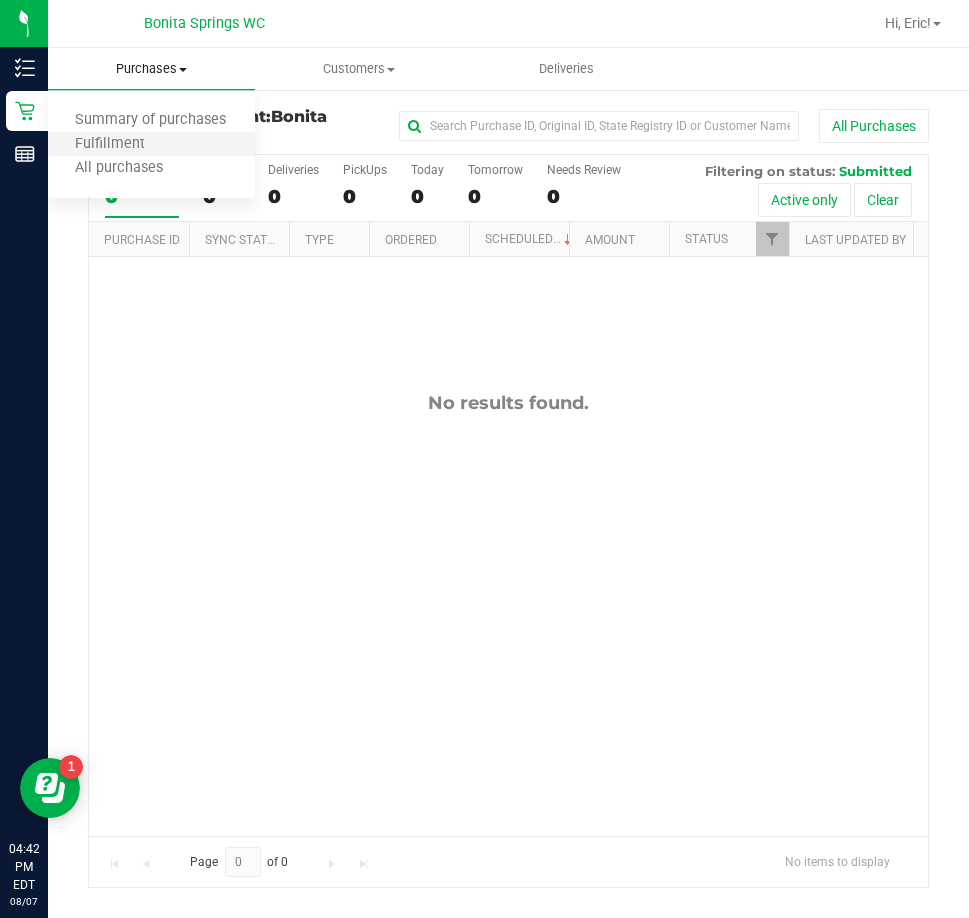 click on "Fulfillment" at bounding box center (151, 145) 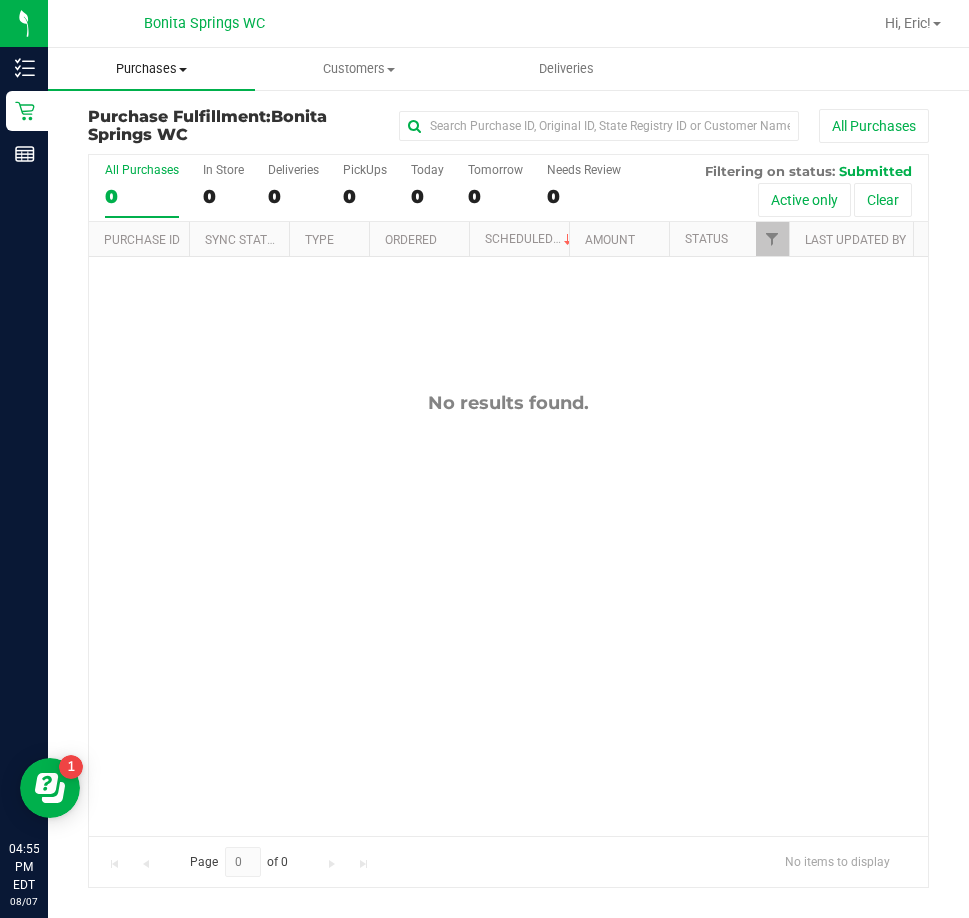 click on "Purchases" at bounding box center (151, 69) 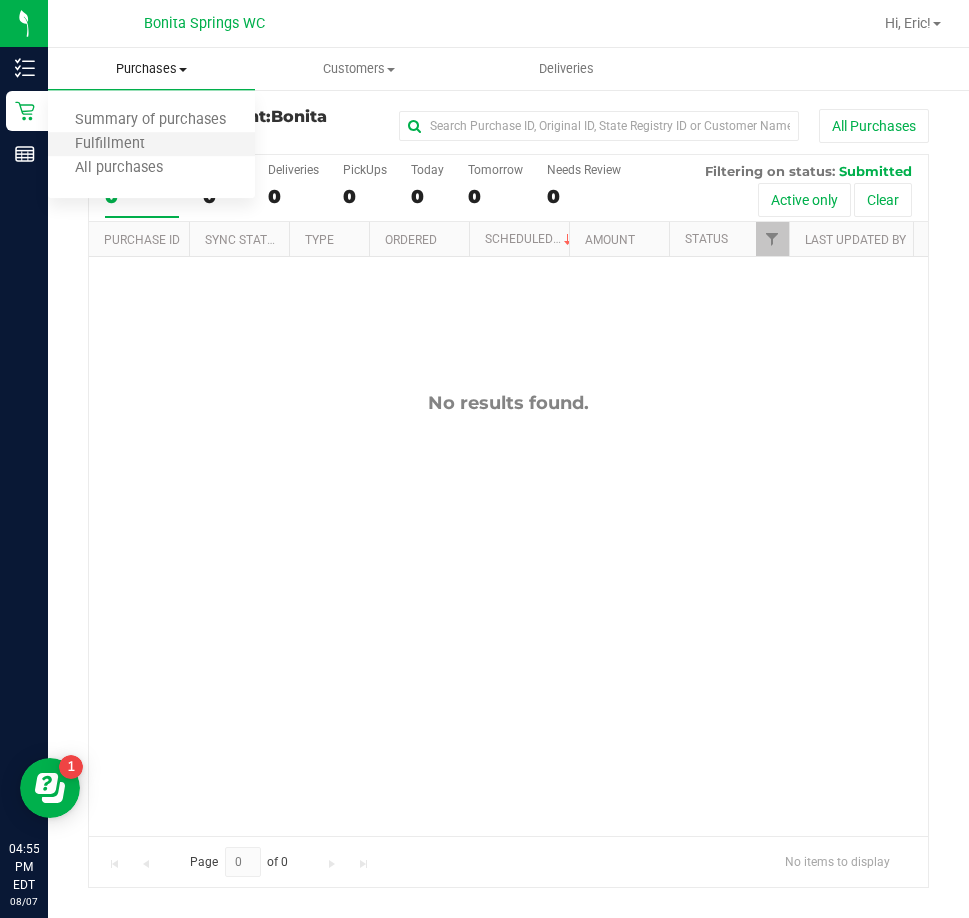 click on "Fulfillment" at bounding box center (151, 145) 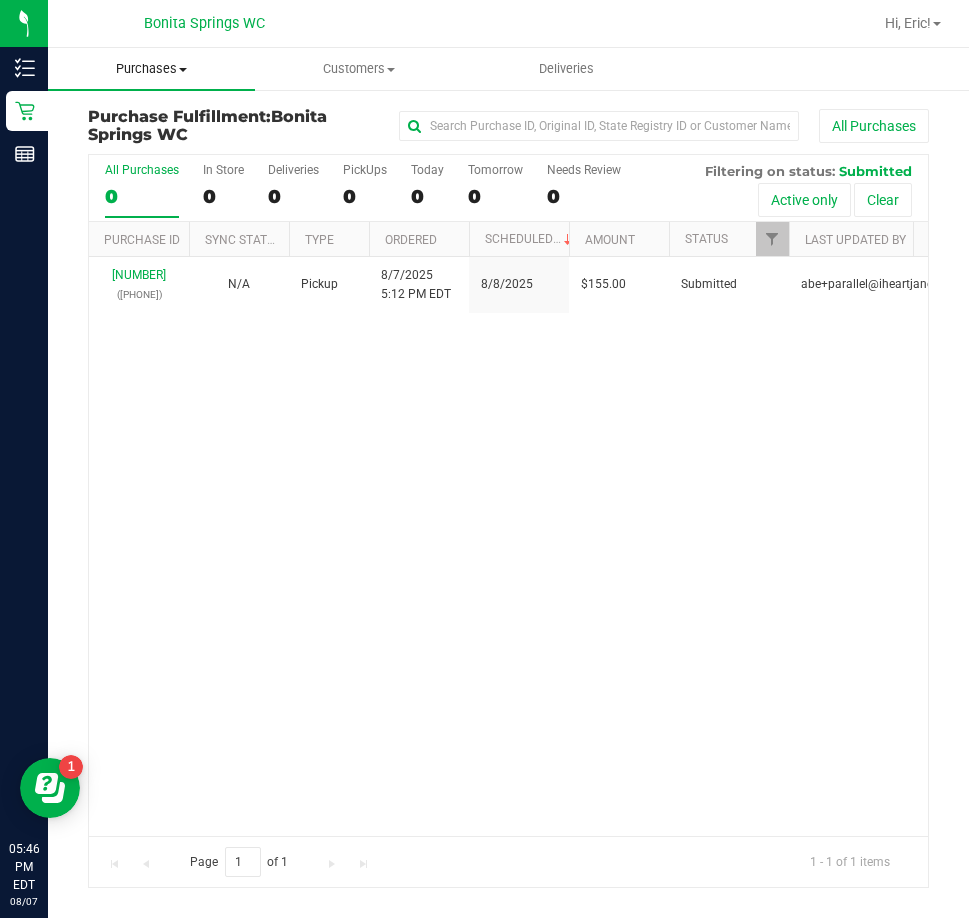 click on "Purchases" at bounding box center (151, 69) 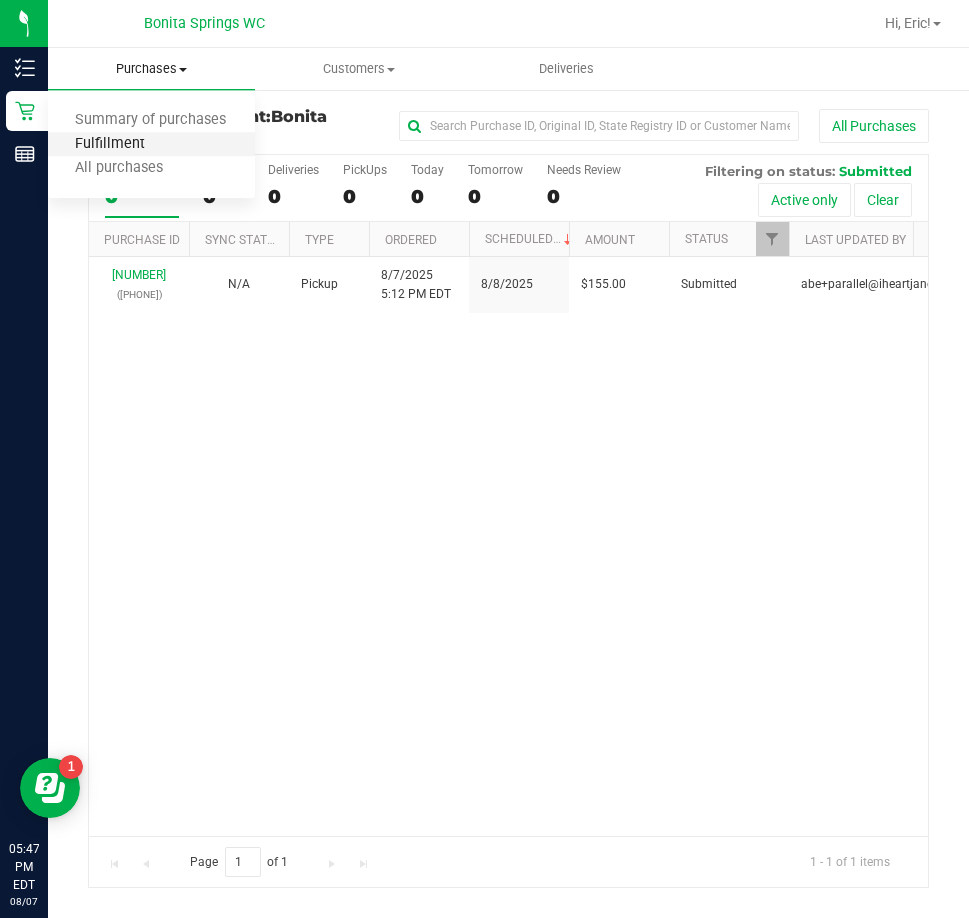 click on "Fulfillment" at bounding box center [110, 144] 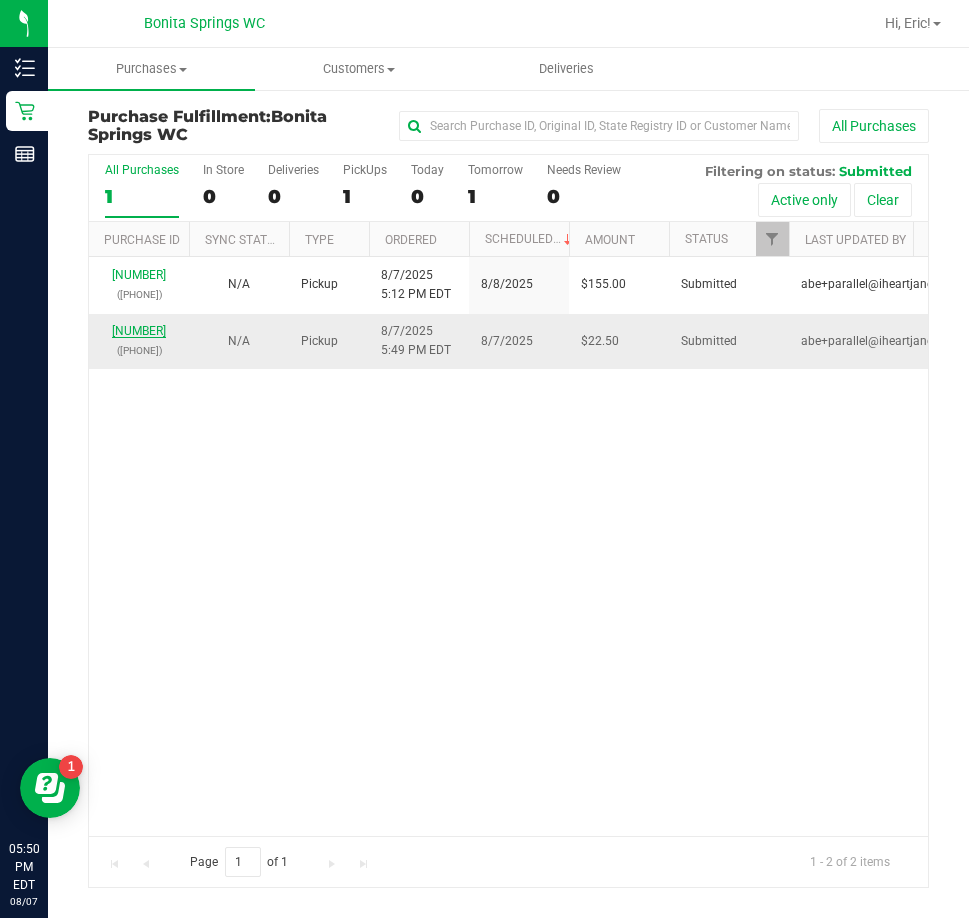 click on "11754606" at bounding box center [139, 331] 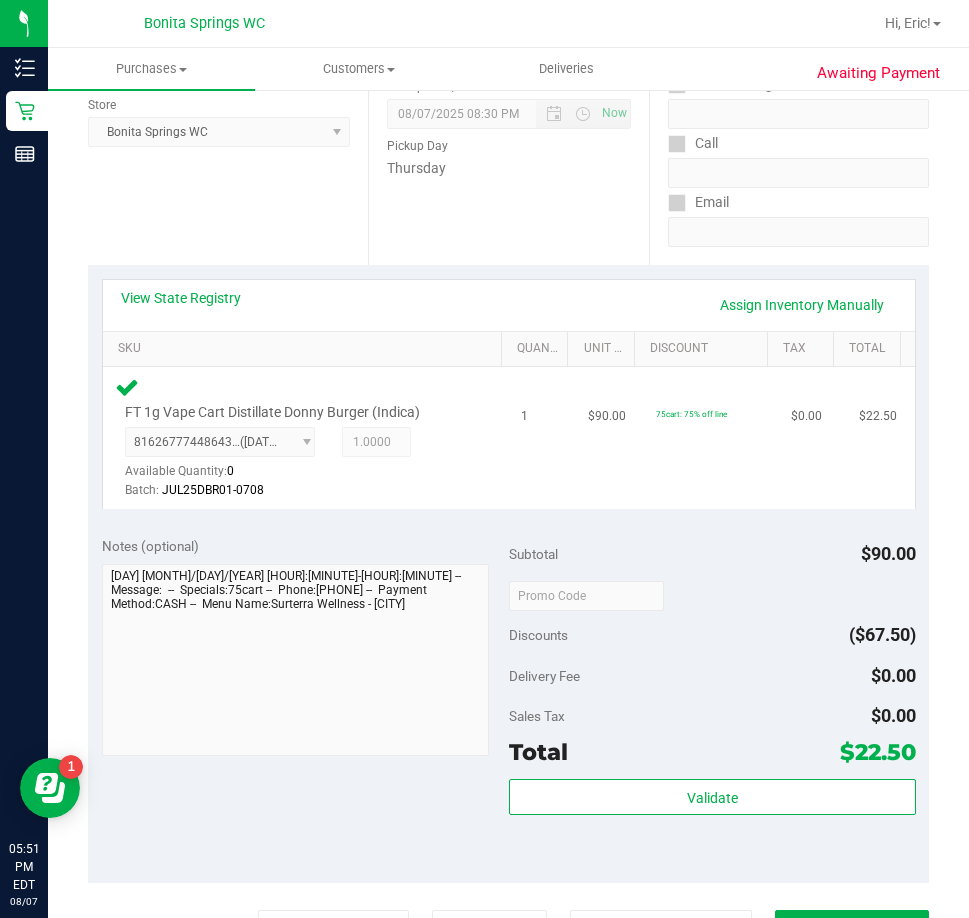 scroll, scrollTop: 300, scrollLeft: 0, axis: vertical 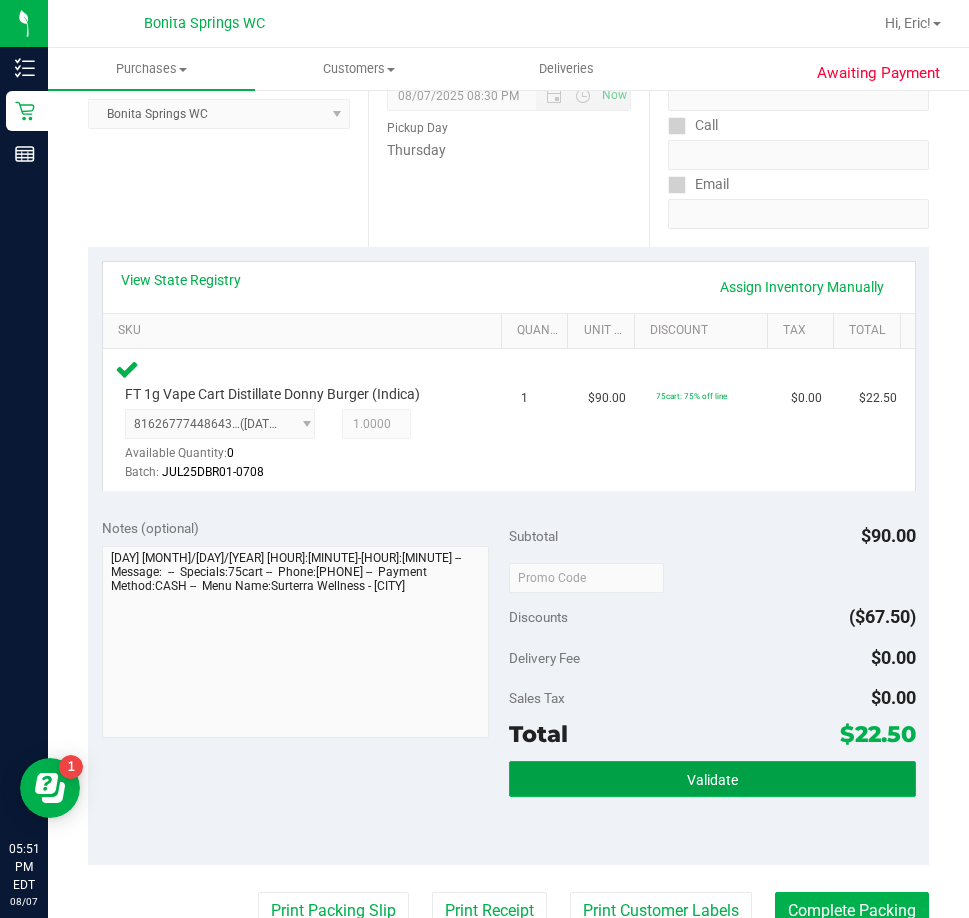 click on "Validate" at bounding box center (712, 779) 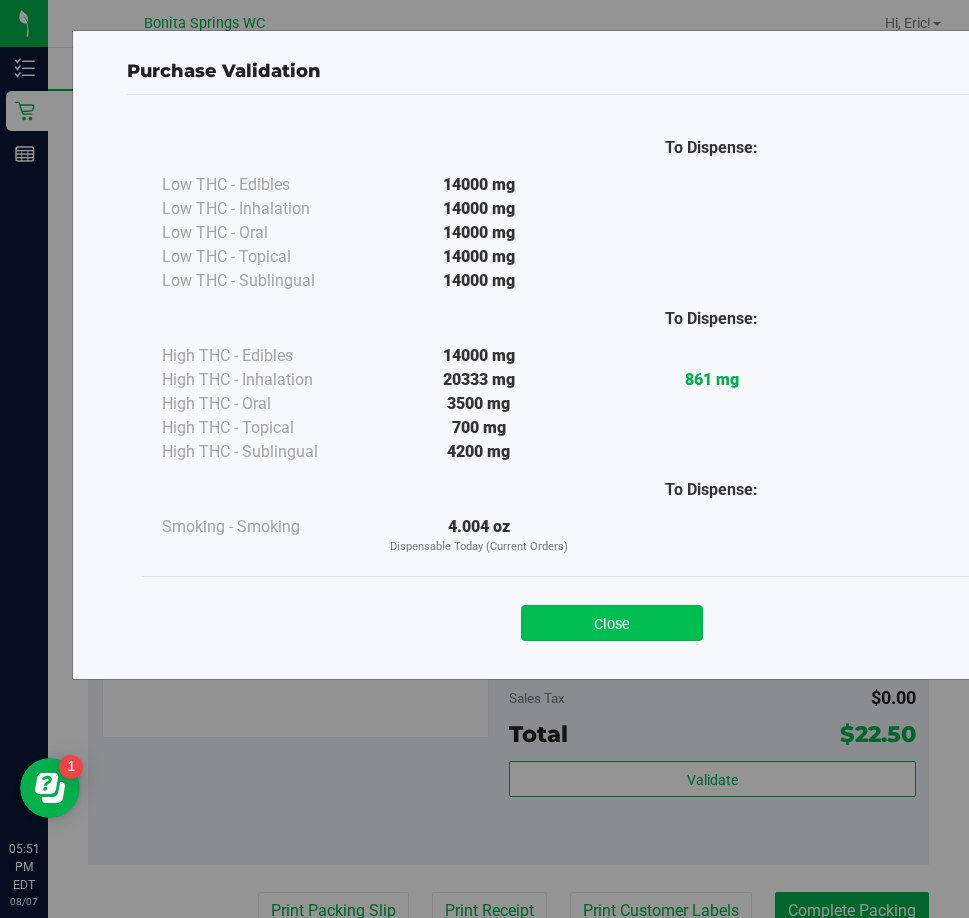 click on "Close" at bounding box center (612, 623) 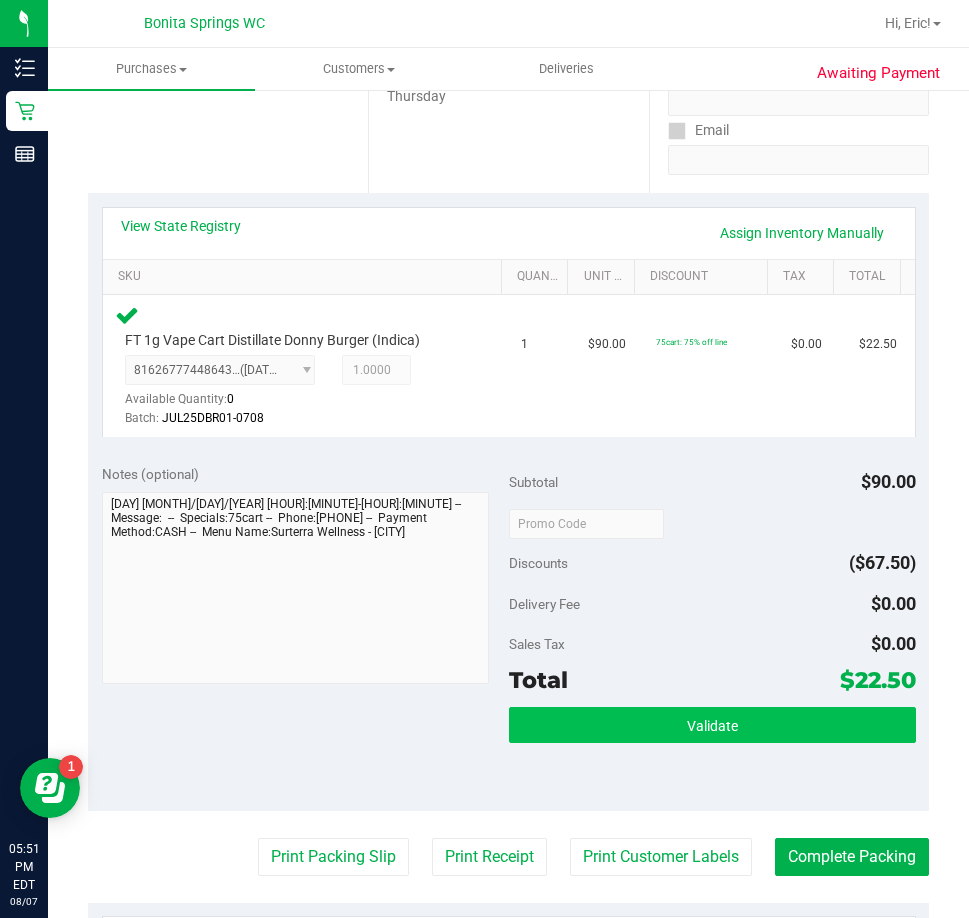 scroll, scrollTop: 400, scrollLeft: 0, axis: vertical 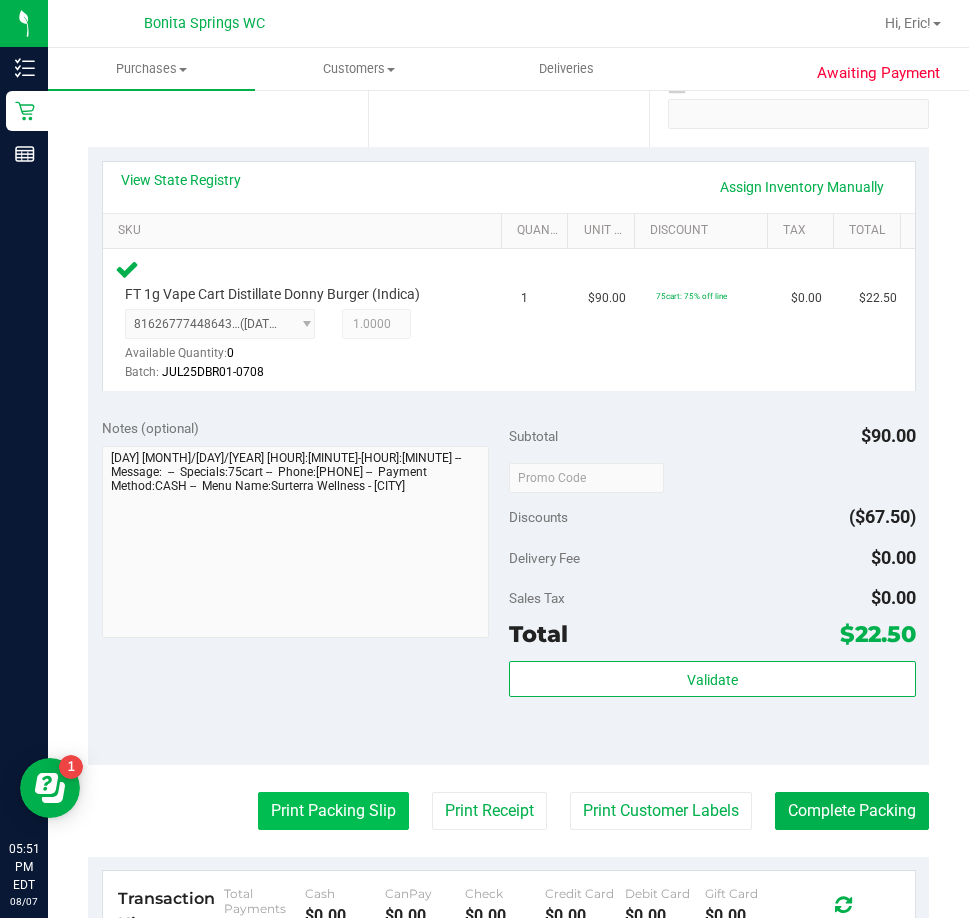 click on "Print Packing Slip" at bounding box center [333, 811] 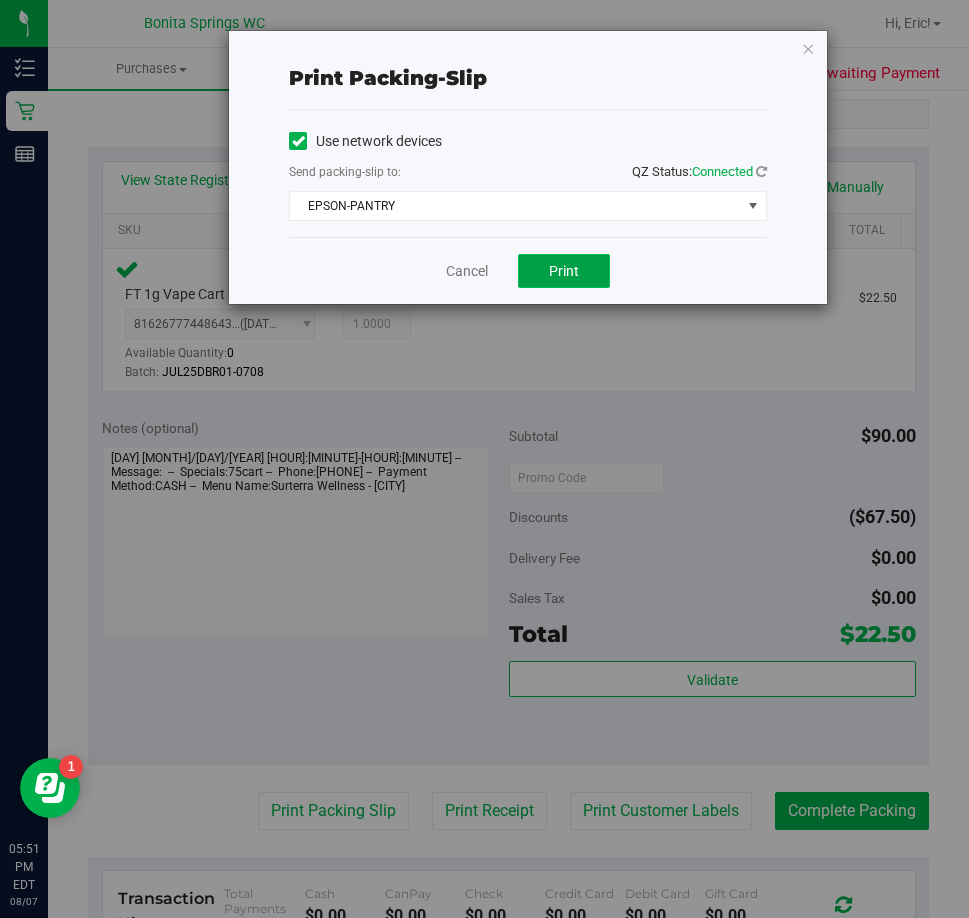 click on "Print" at bounding box center [564, 271] 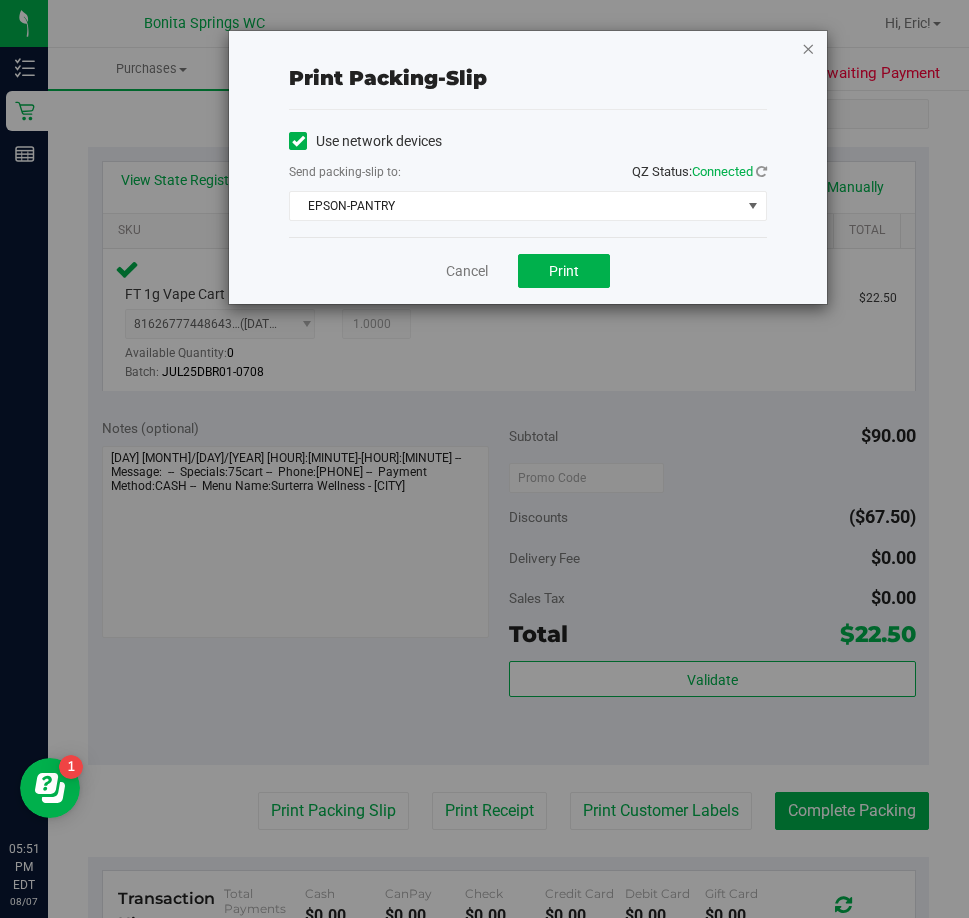 click at bounding box center (808, 48) 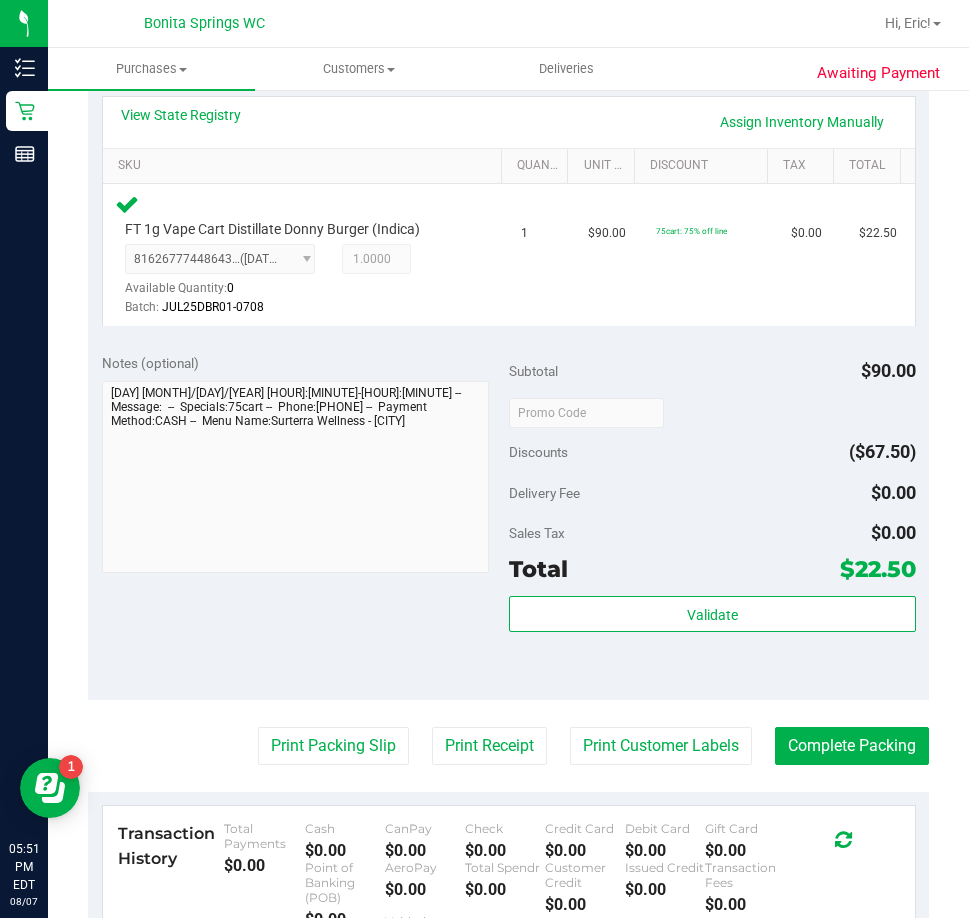 scroll, scrollTop: 500, scrollLeft: 0, axis: vertical 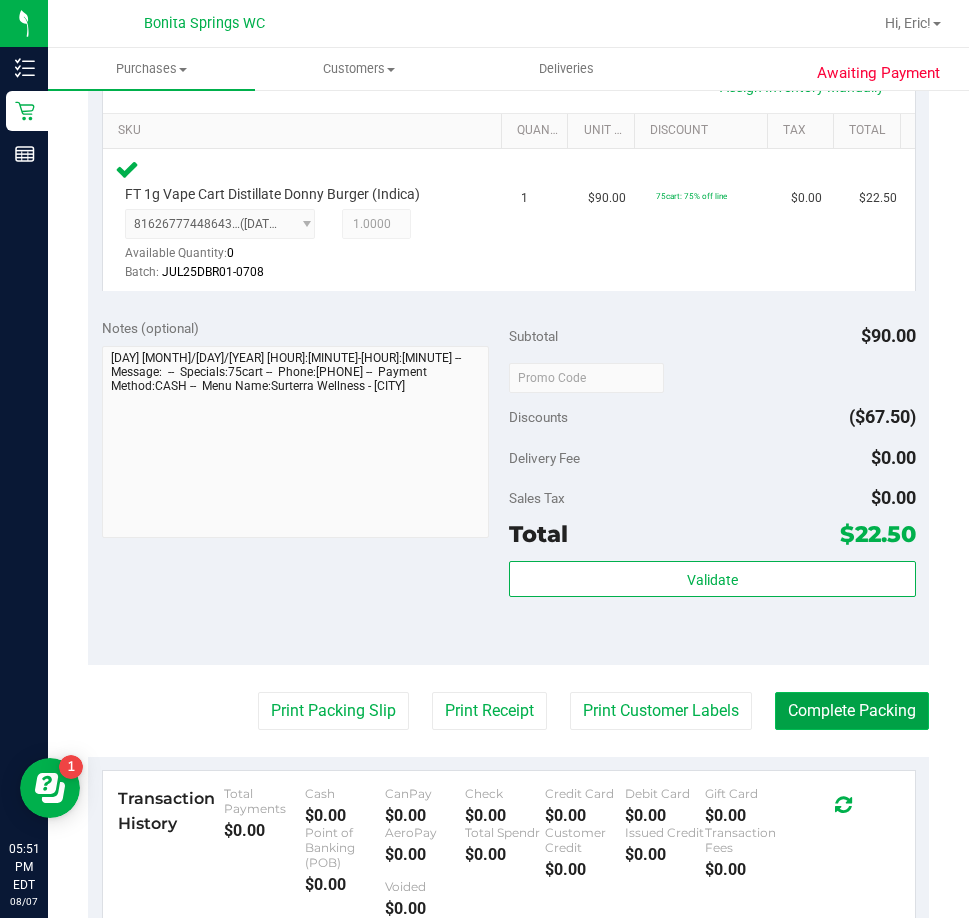 click on "Complete Packing" at bounding box center (852, 711) 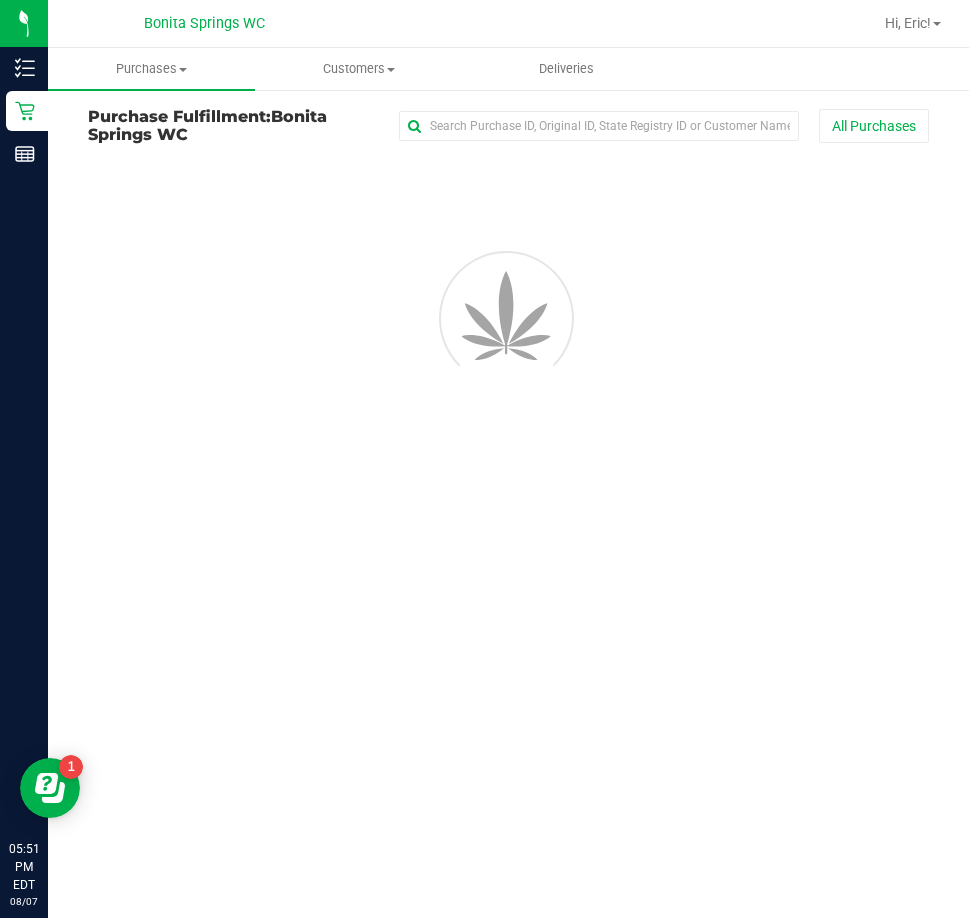 scroll, scrollTop: 0, scrollLeft: 0, axis: both 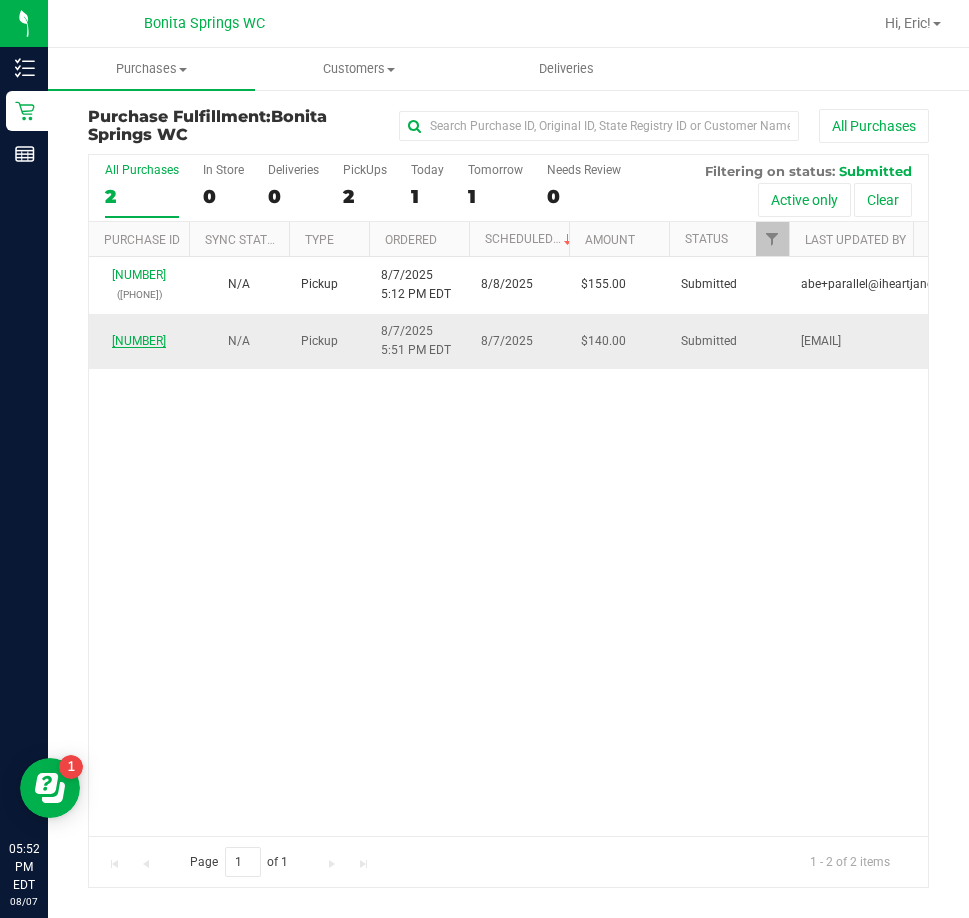 click on "11754601" at bounding box center (139, 341) 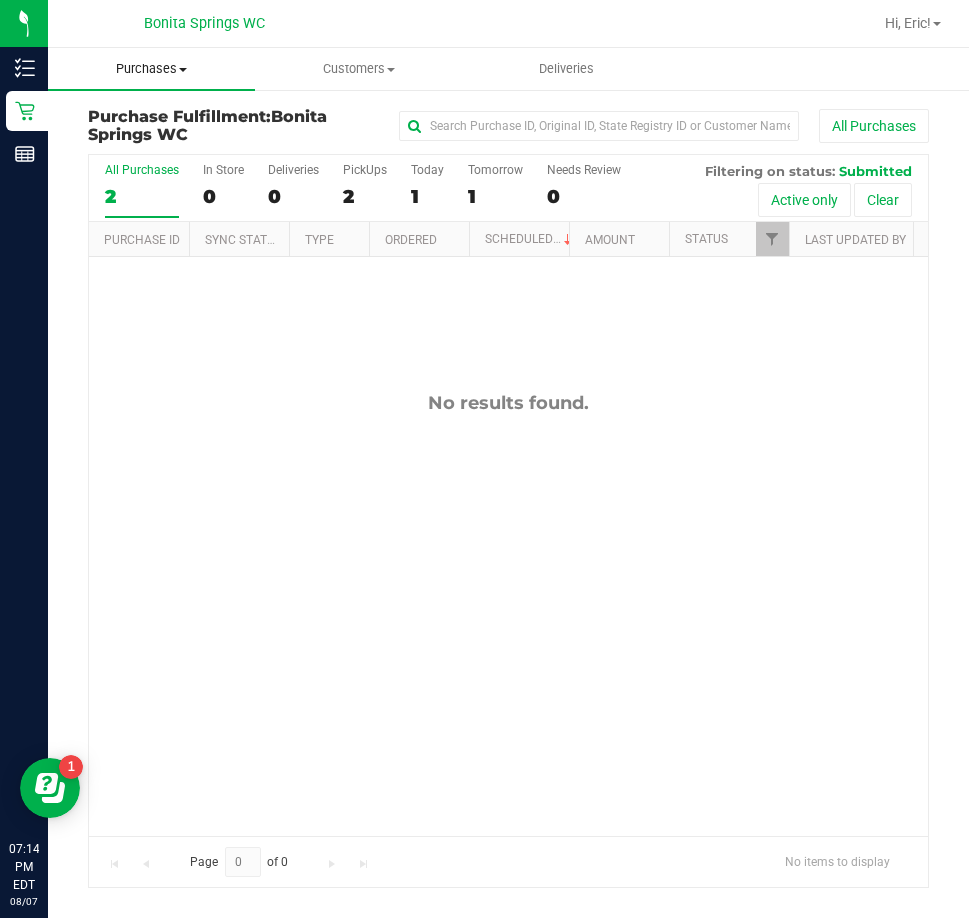 click on "Purchases" at bounding box center (151, 69) 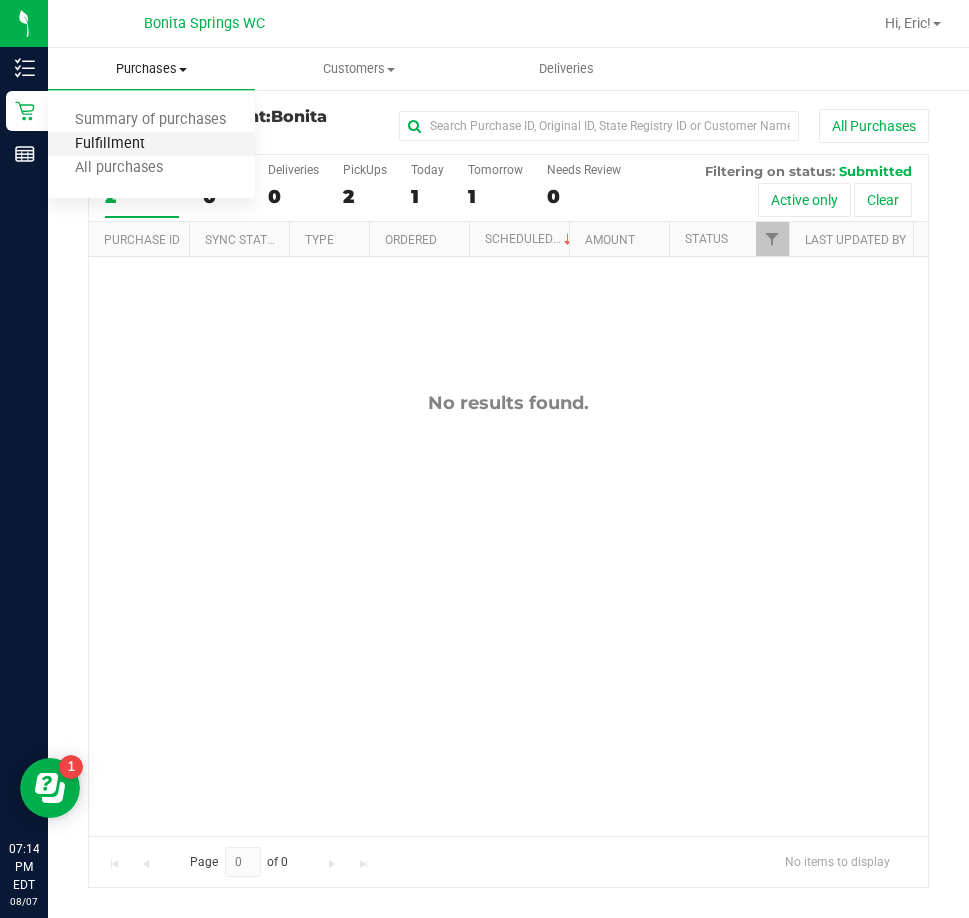 click on "Fulfillment" at bounding box center (110, 144) 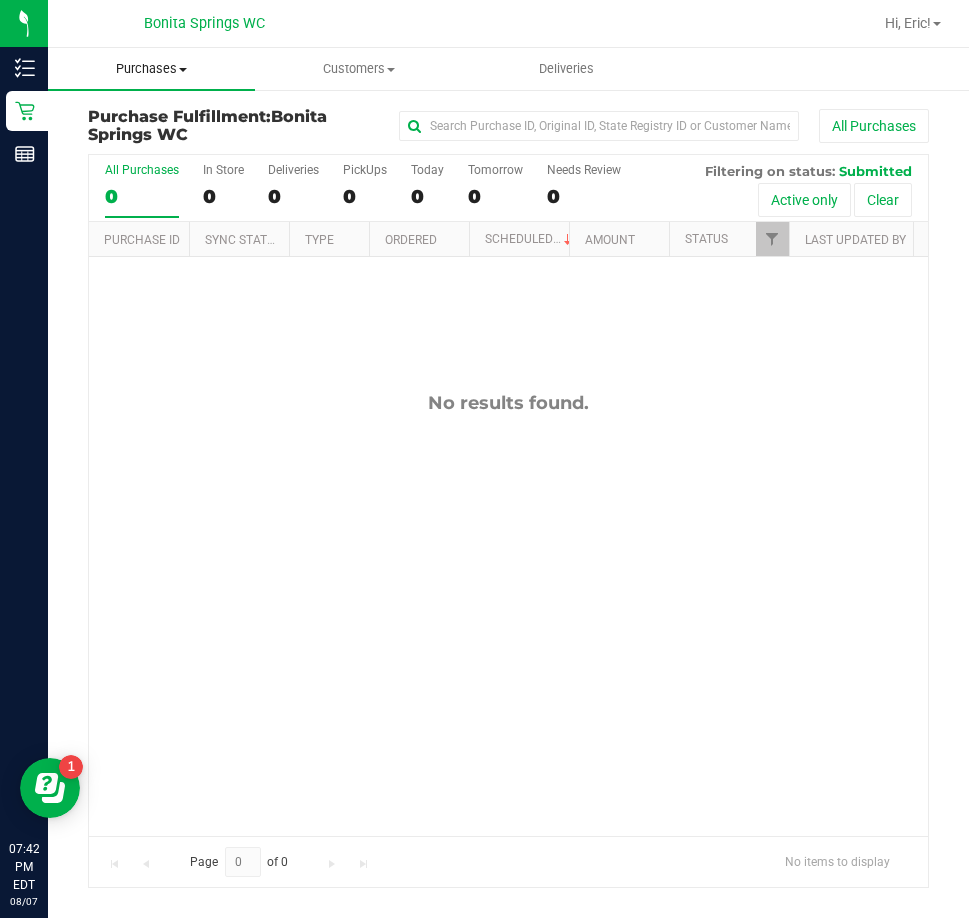 click on "Purchases" at bounding box center (151, 69) 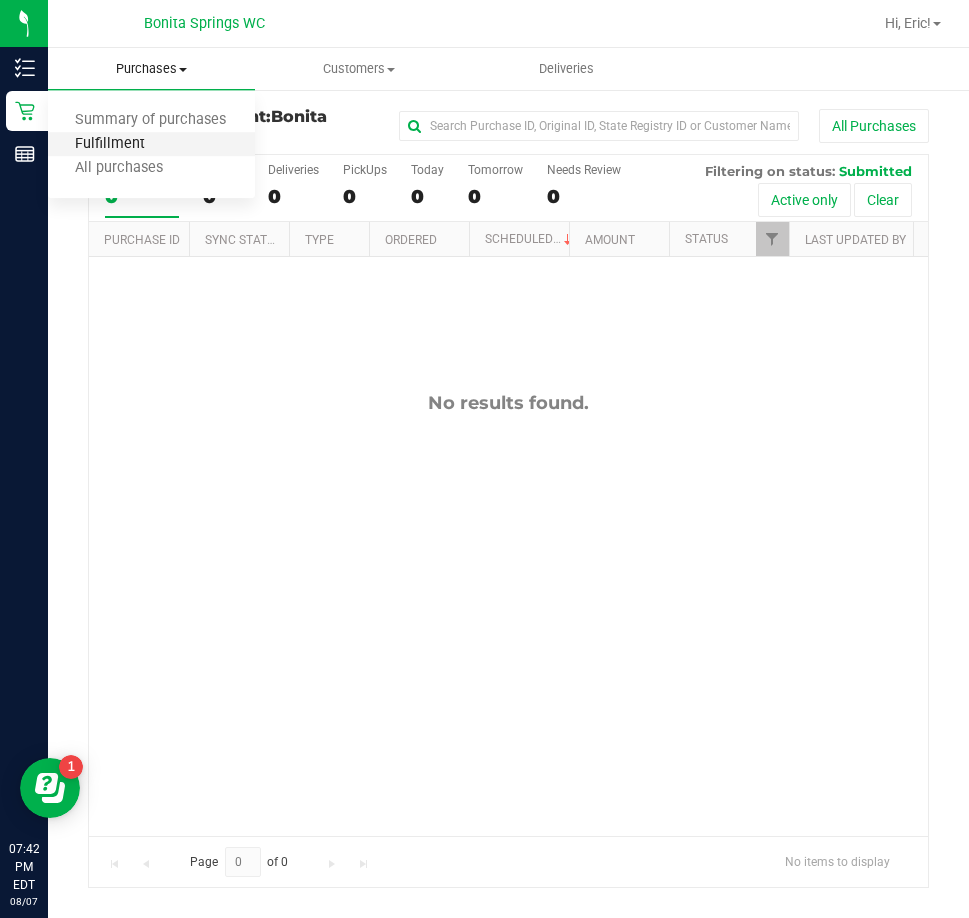 click on "Fulfillment" at bounding box center [110, 144] 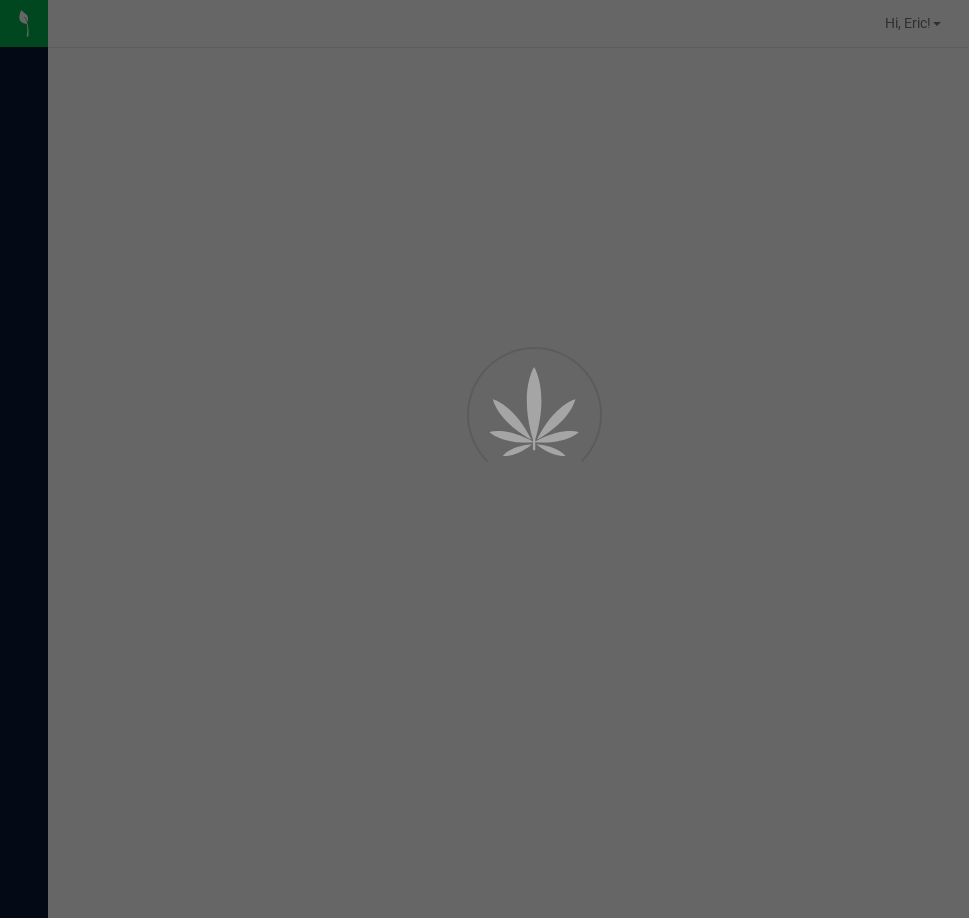 scroll, scrollTop: 0, scrollLeft: 0, axis: both 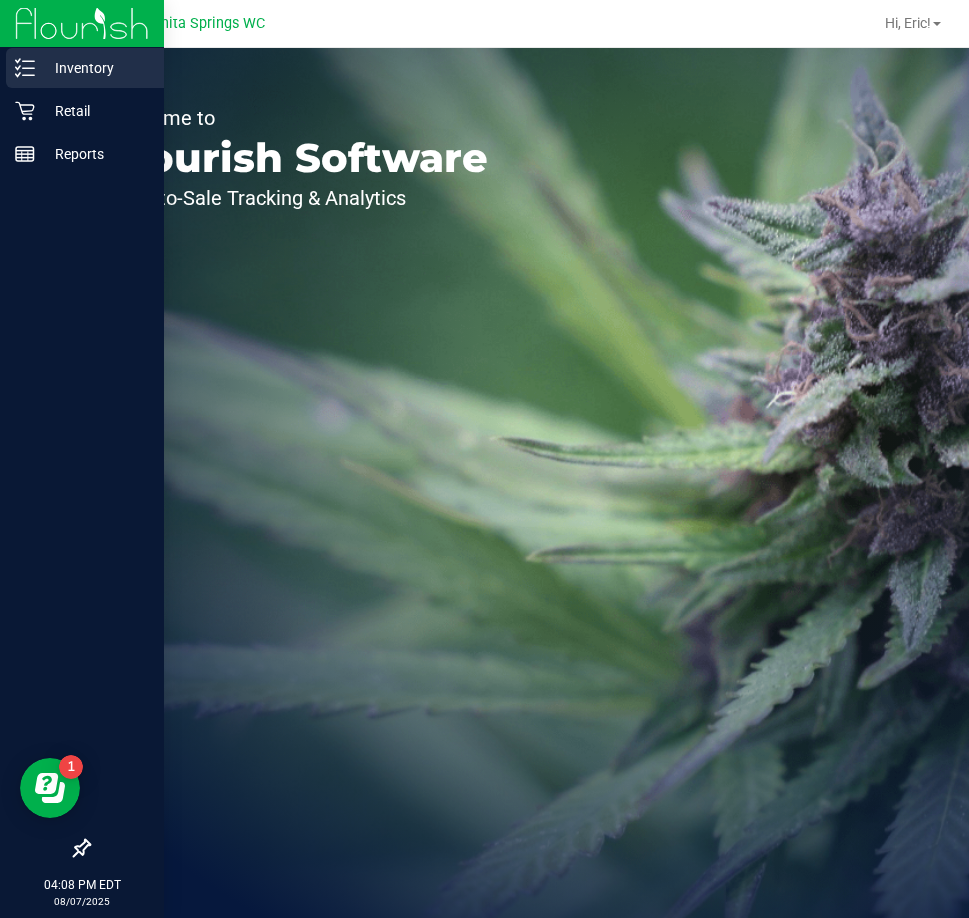click on "Inventory" at bounding box center (95, 68) 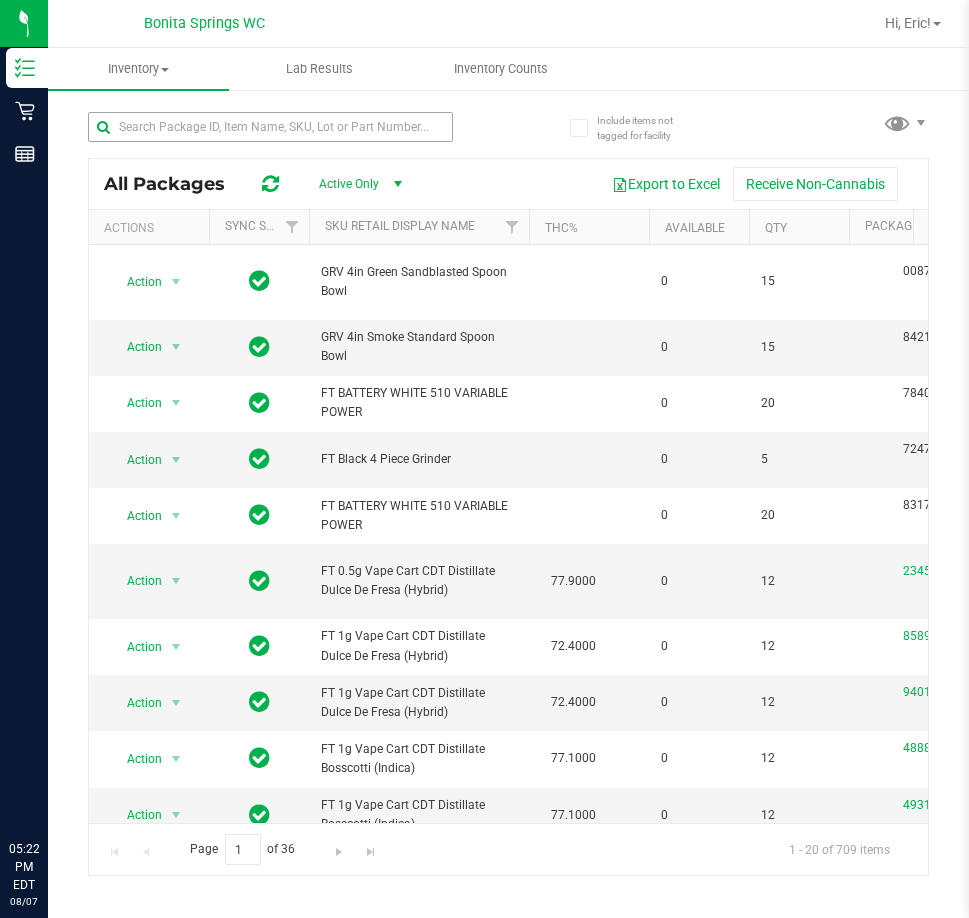 scroll, scrollTop: 0, scrollLeft: 0, axis: both 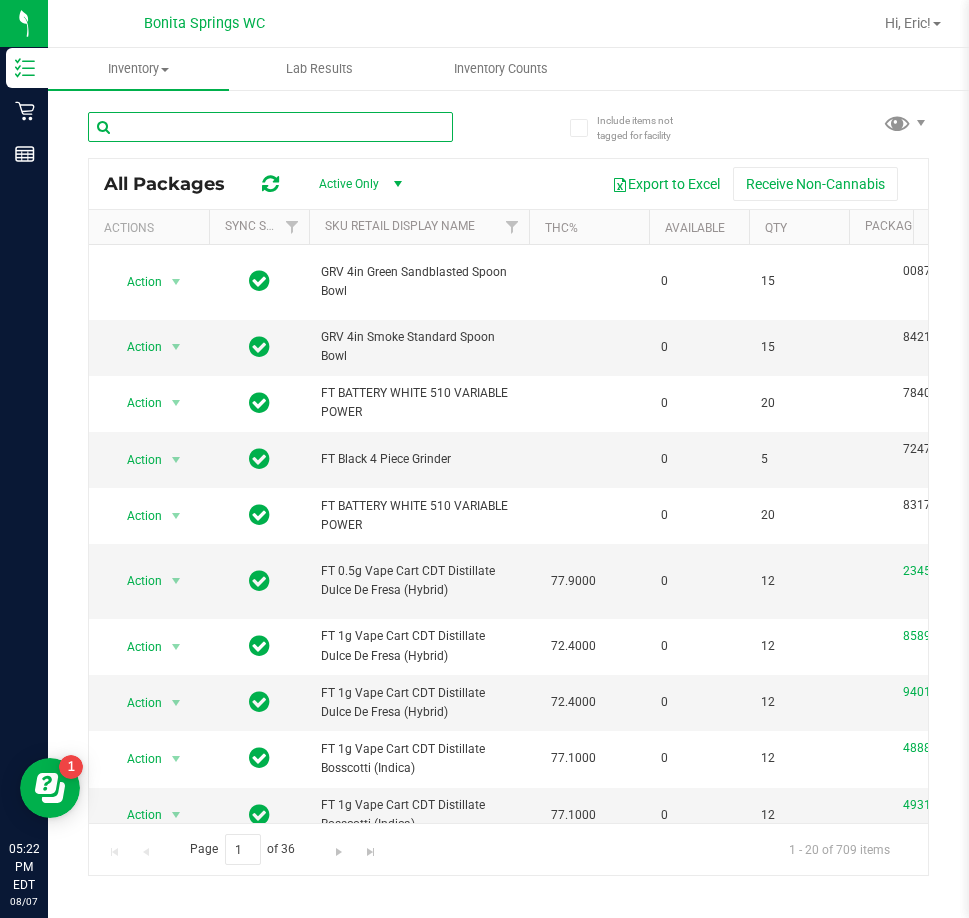 drag, startPoint x: 218, startPoint y: 130, endPoint x: 212, endPoint y: 97, distance: 33.54102 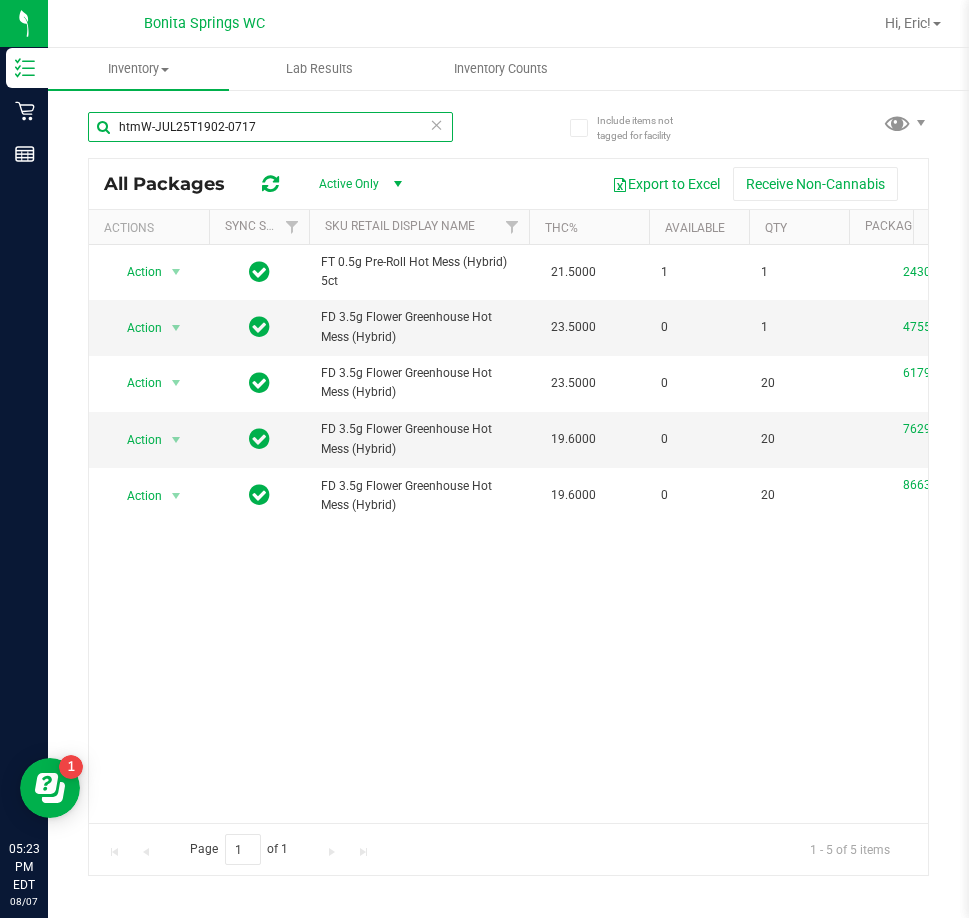 type on "htmW-[DATE]-[SSN]" 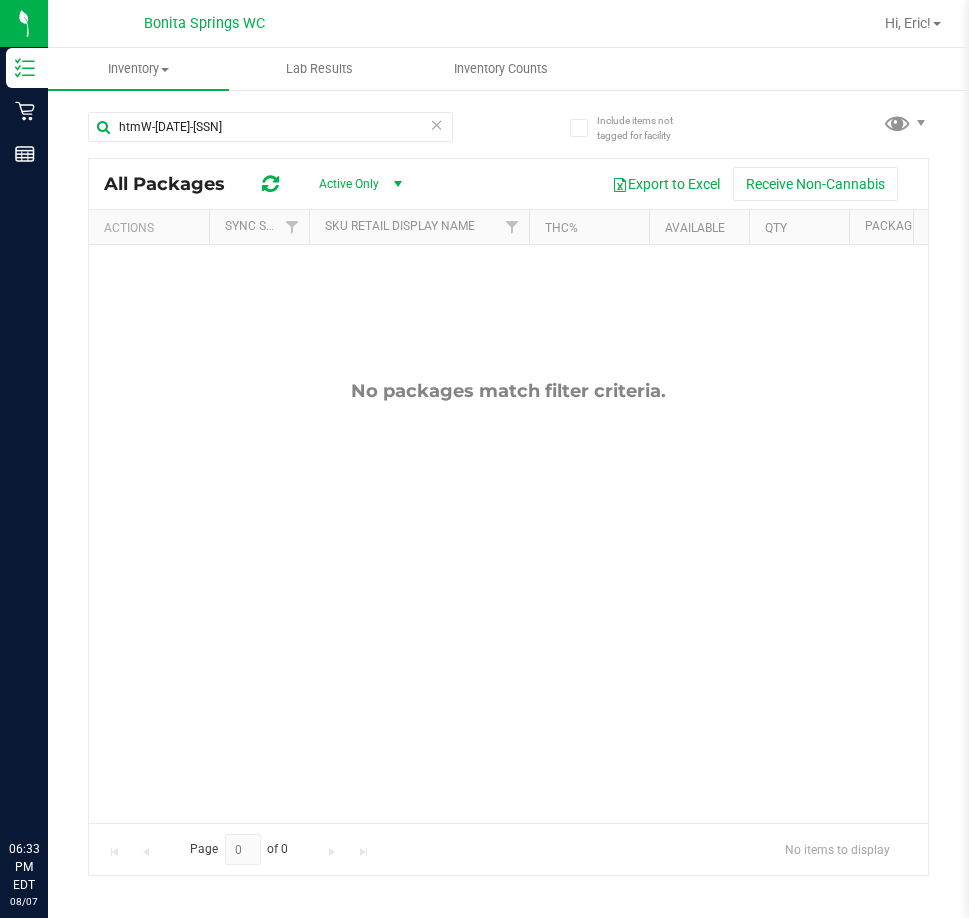 scroll, scrollTop: 0, scrollLeft: 0, axis: both 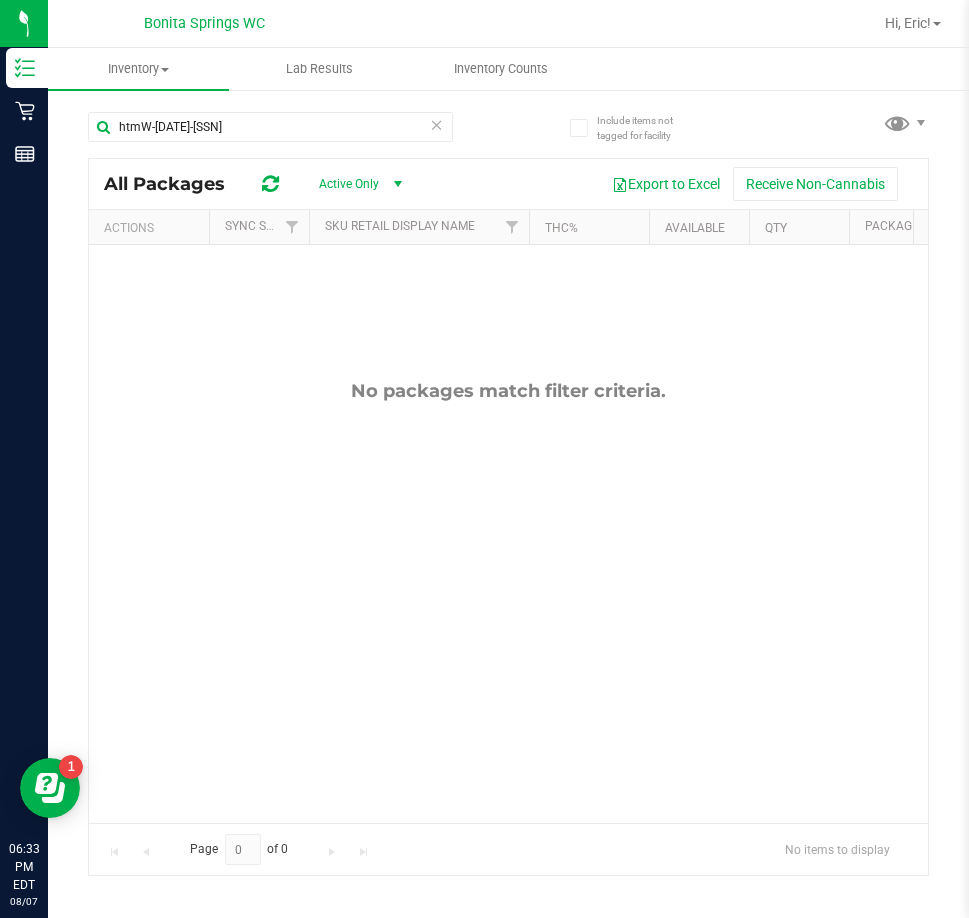 click at bounding box center [437, 124] 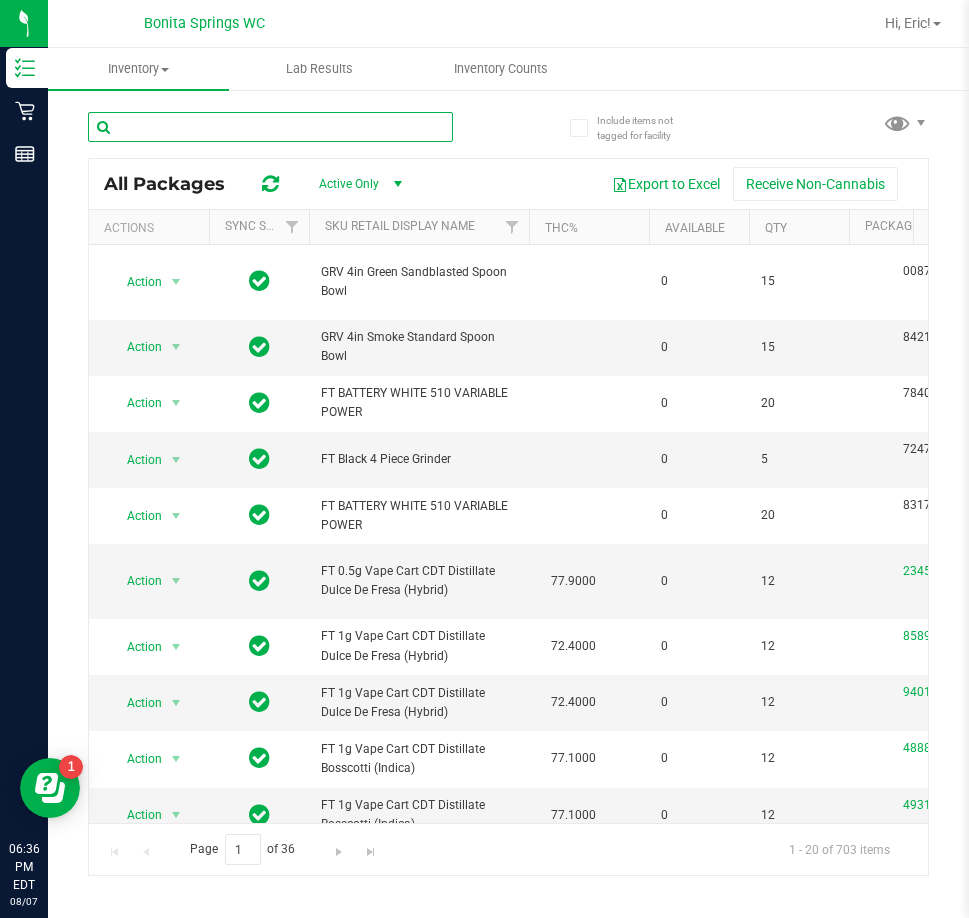 click at bounding box center (270, 127) 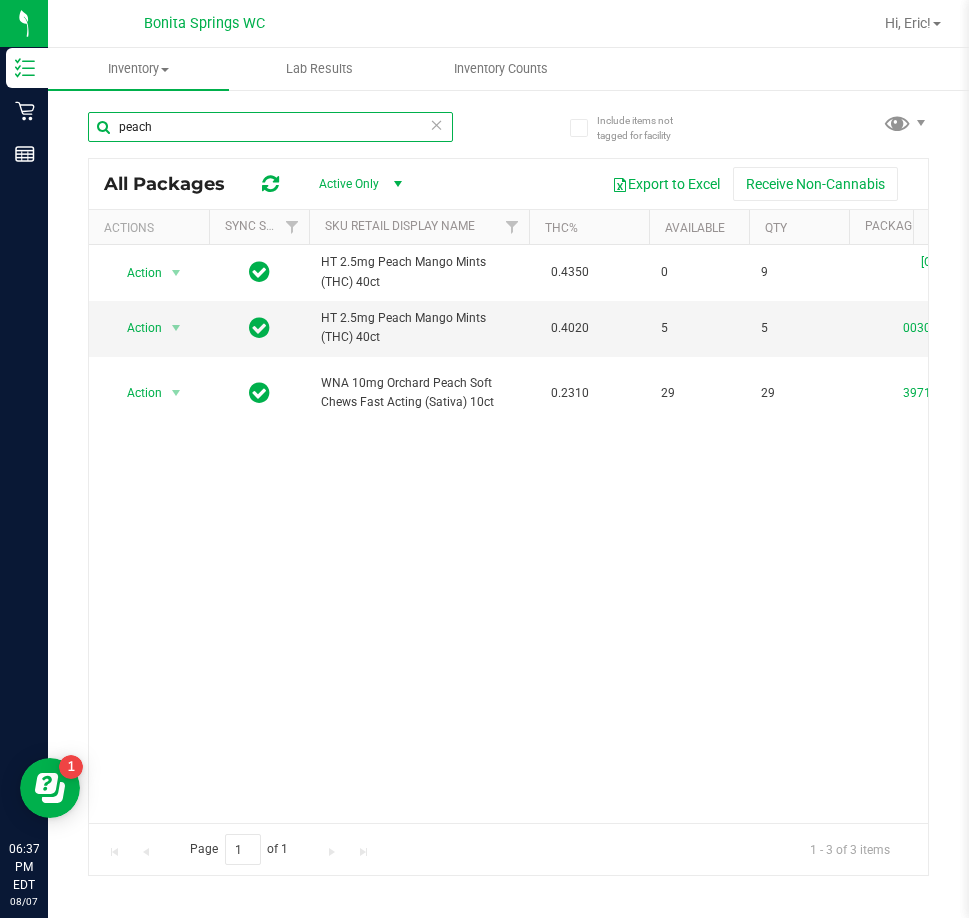 scroll, scrollTop: 0, scrollLeft: 15, axis: horizontal 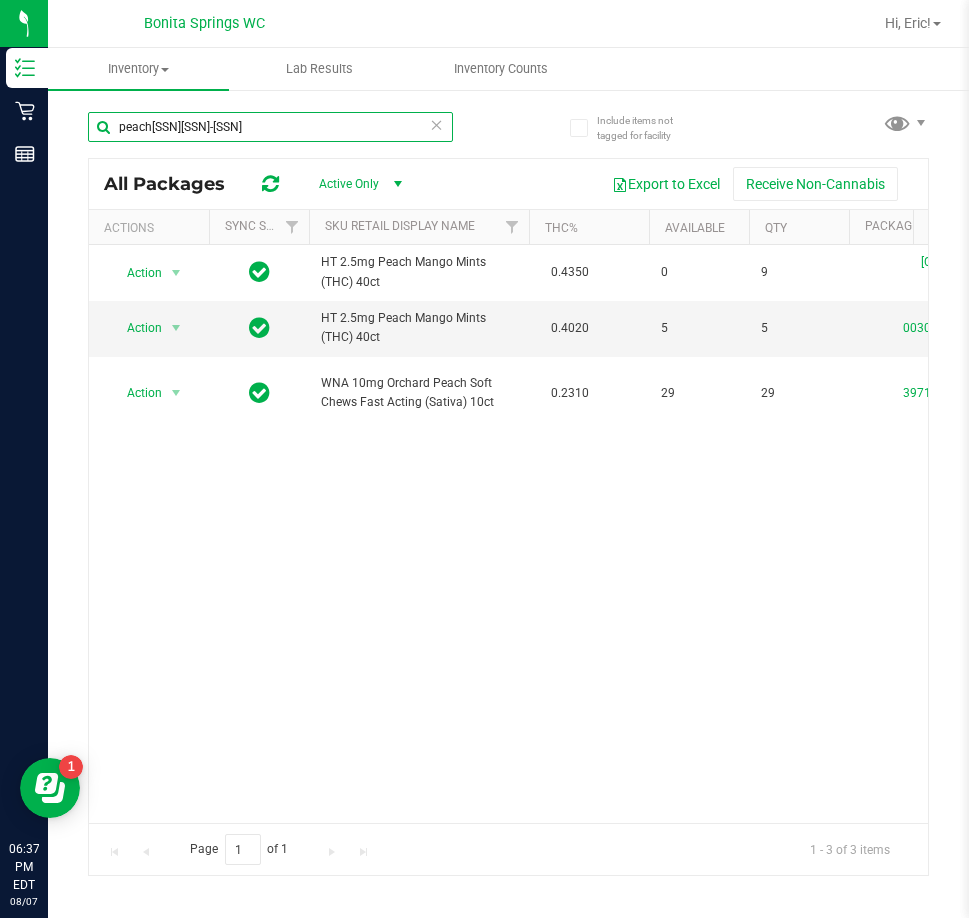 type on "peachSN250528PMM1-0610" 